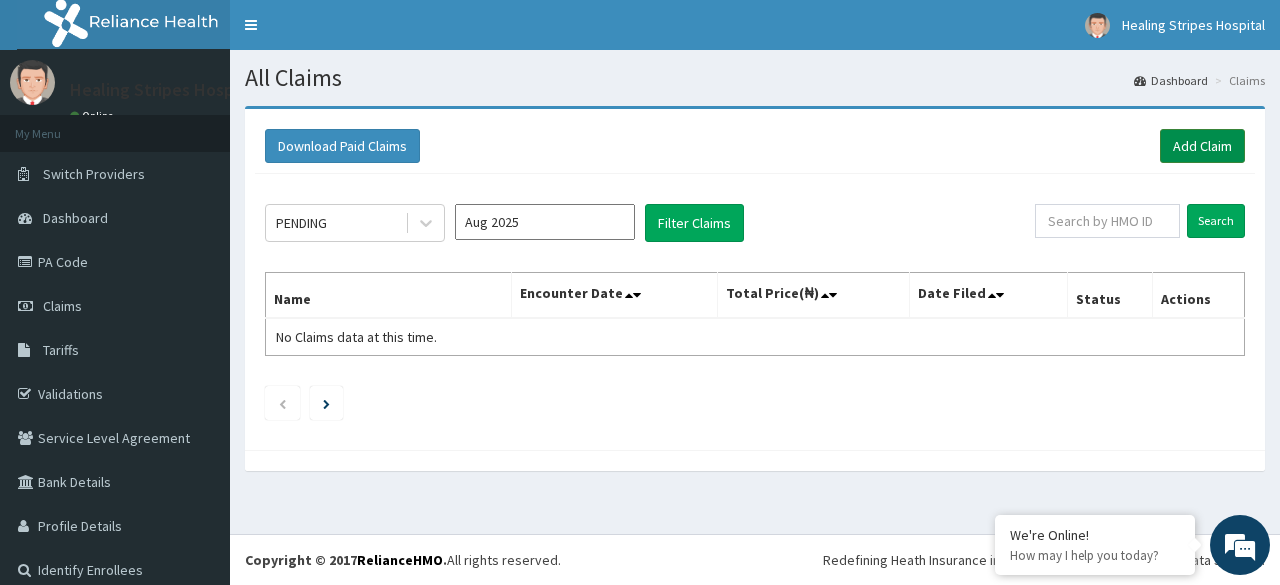 scroll, scrollTop: 0, scrollLeft: 0, axis: both 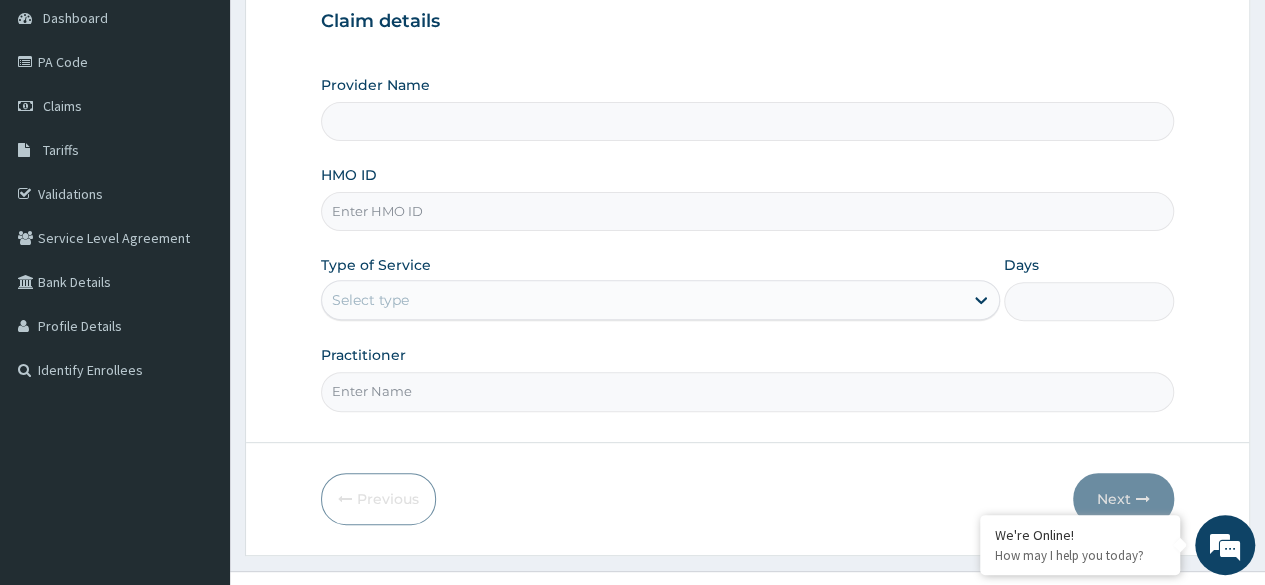 type on "Healing Stripes Hospital" 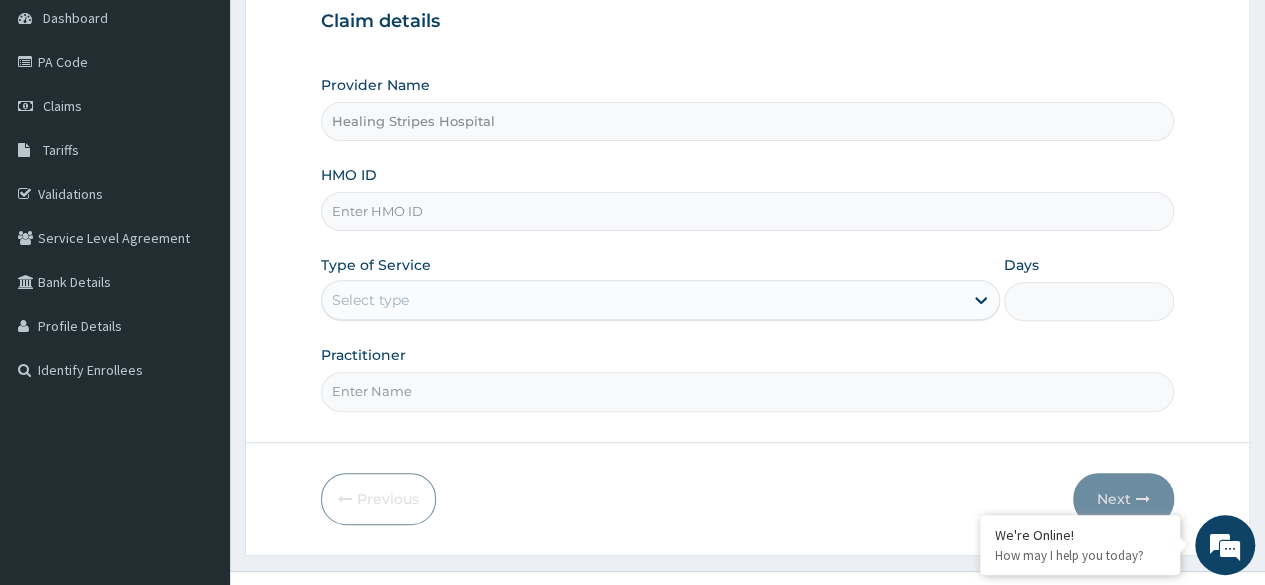 click on "HMO ID" at bounding box center (747, 211) 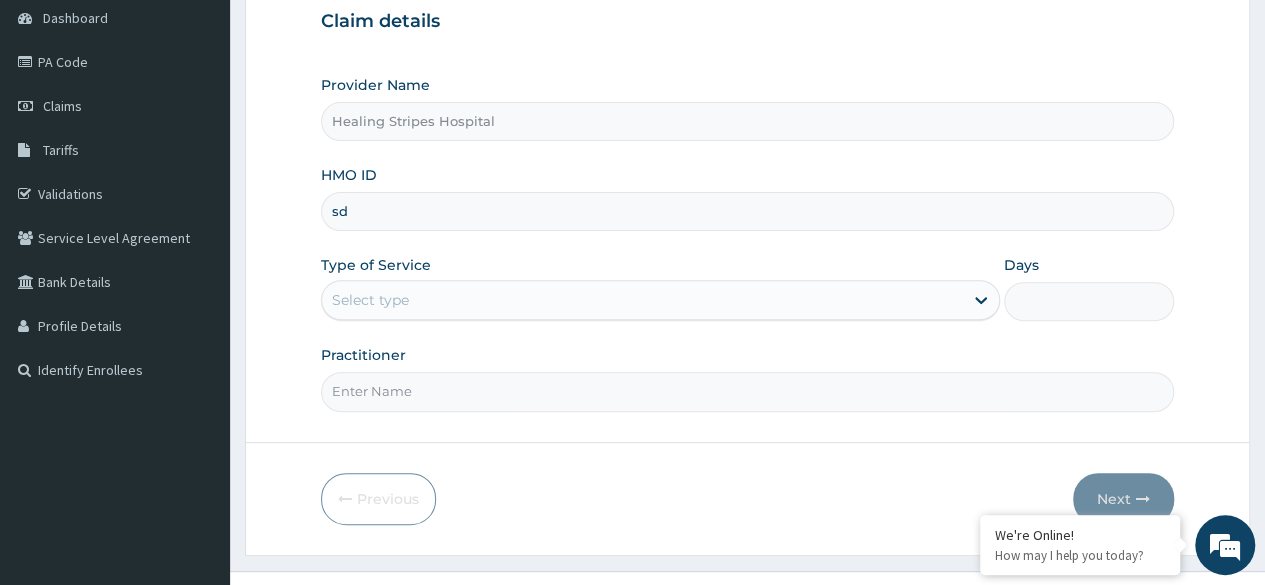 type on "s" 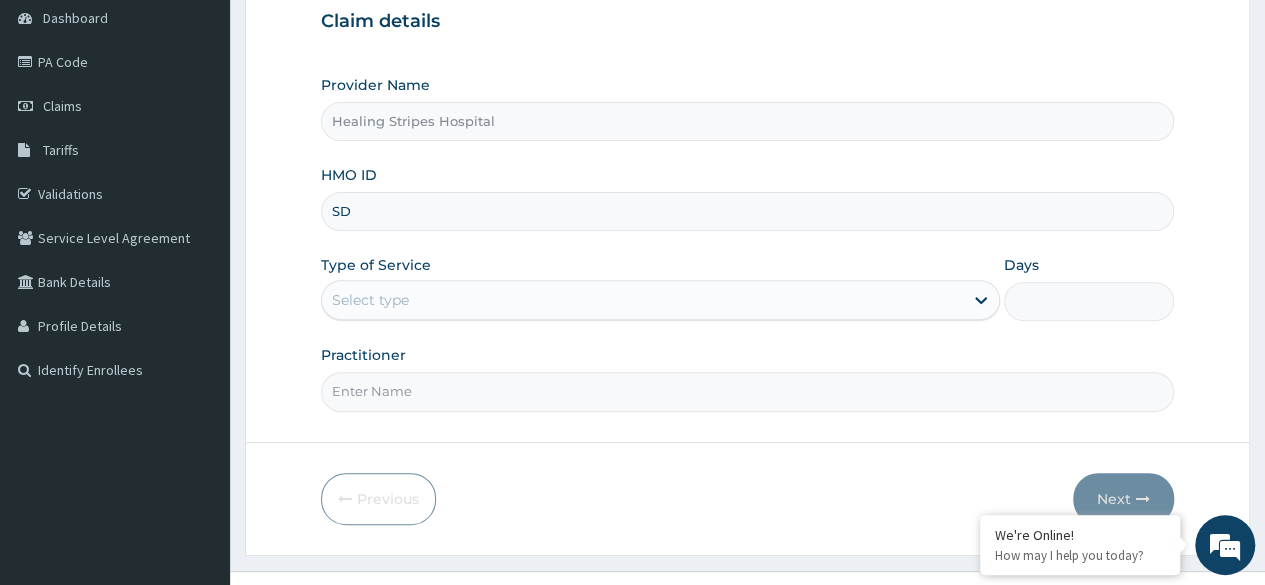 scroll, scrollTop: 0, scrollLeft: 0, axis: both 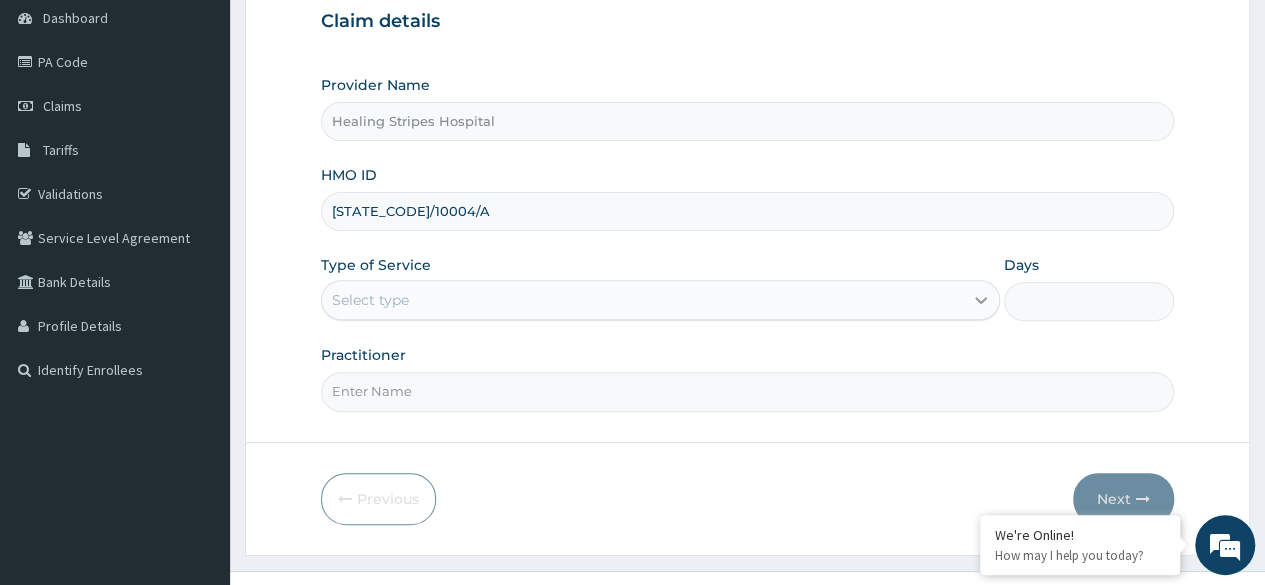 type on "SDY/[NUMBER]/A" 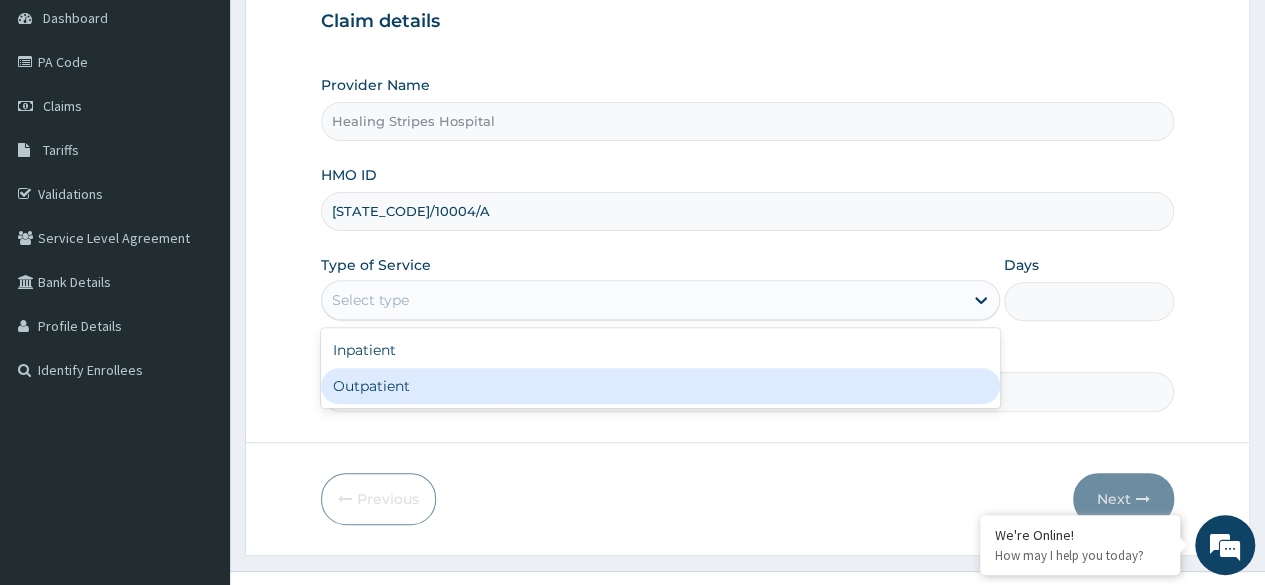 click on "Outpatient" at bounding box center (660, 386) 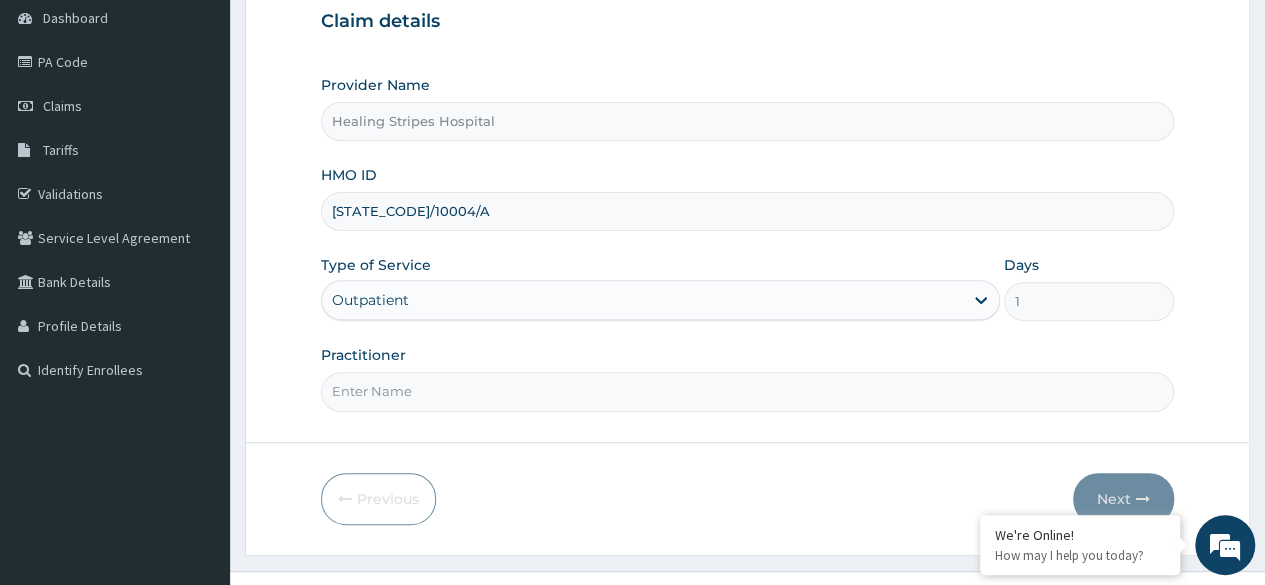 scroll, scrollTop: 232, scrollLeft: 0, axis: vertical 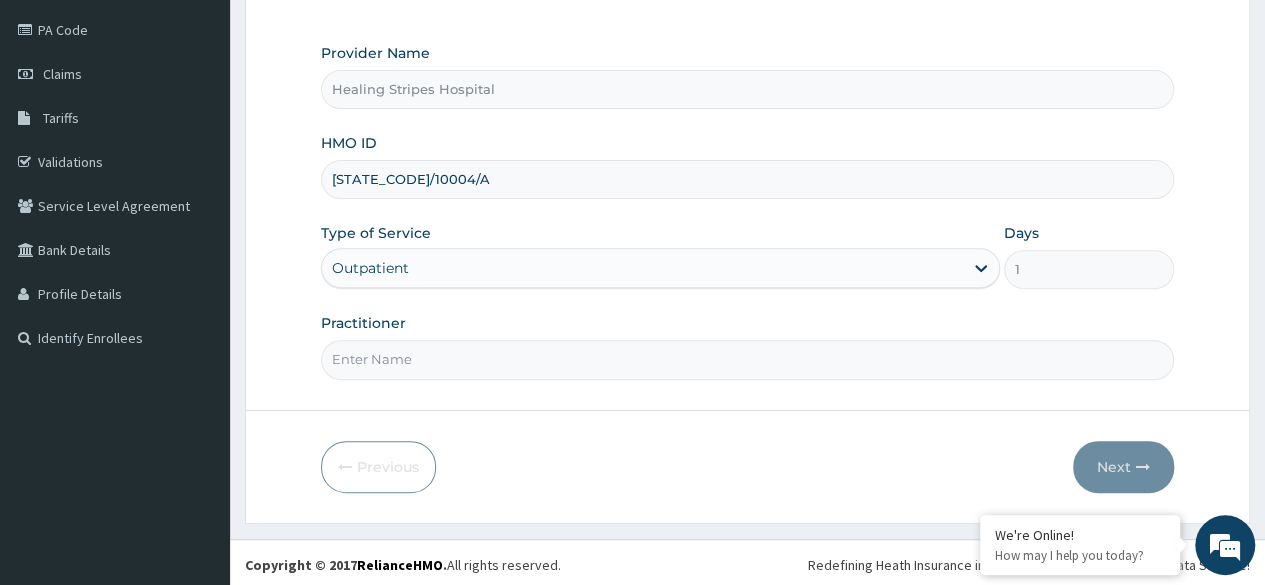 click on "Practitioner" at bounding box center [747, 359] 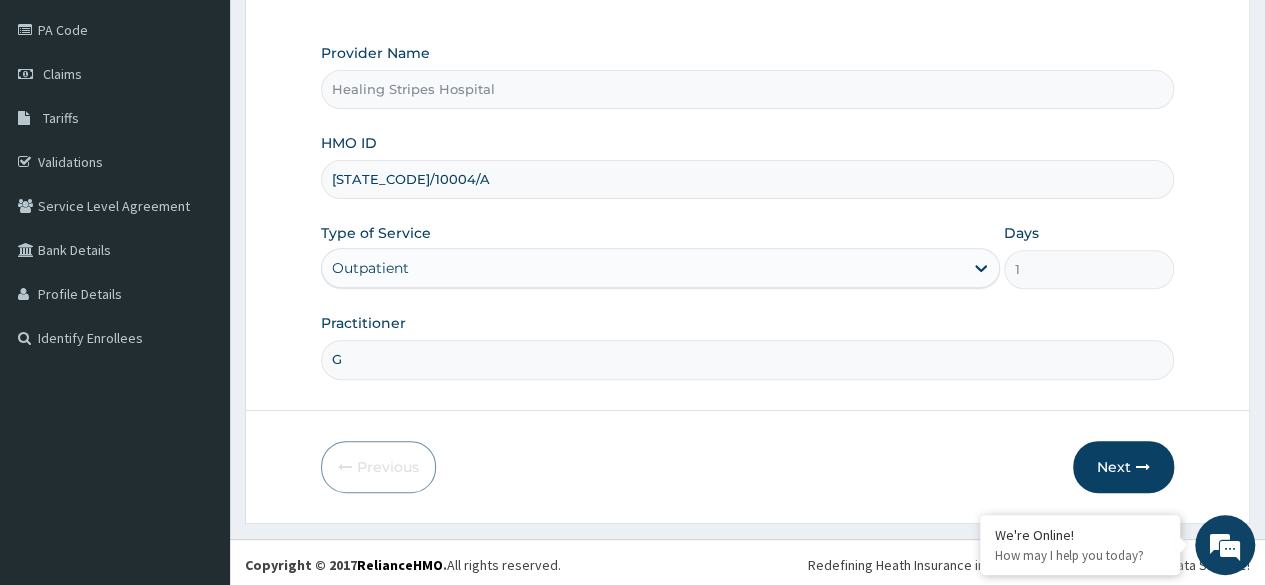 type on "G" 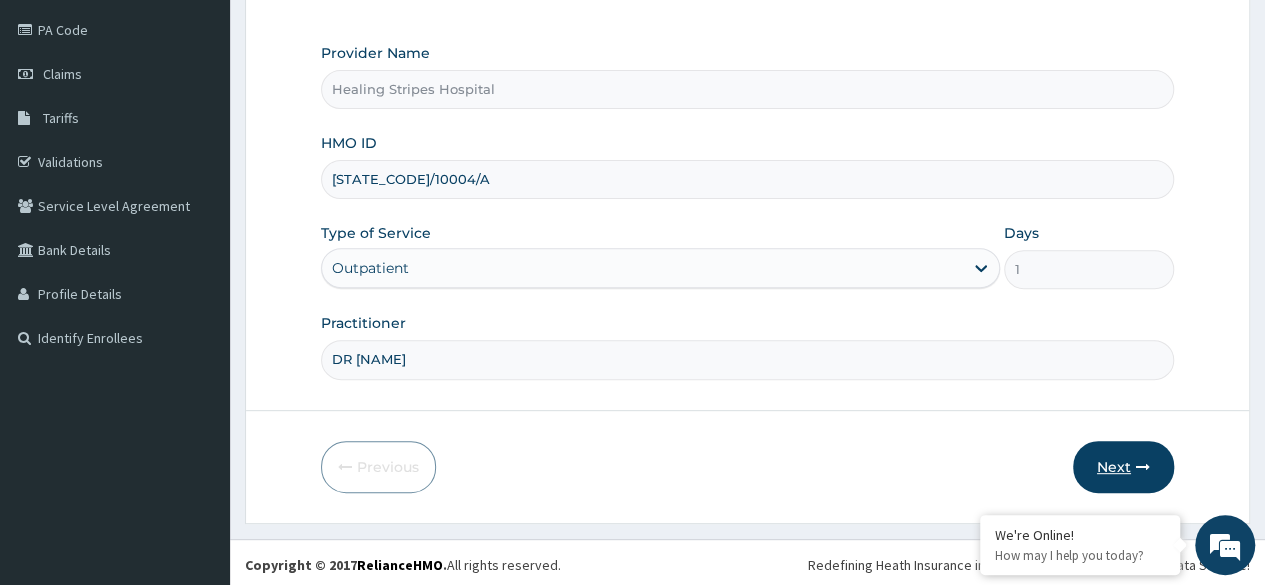 type on "DR CHARLES" 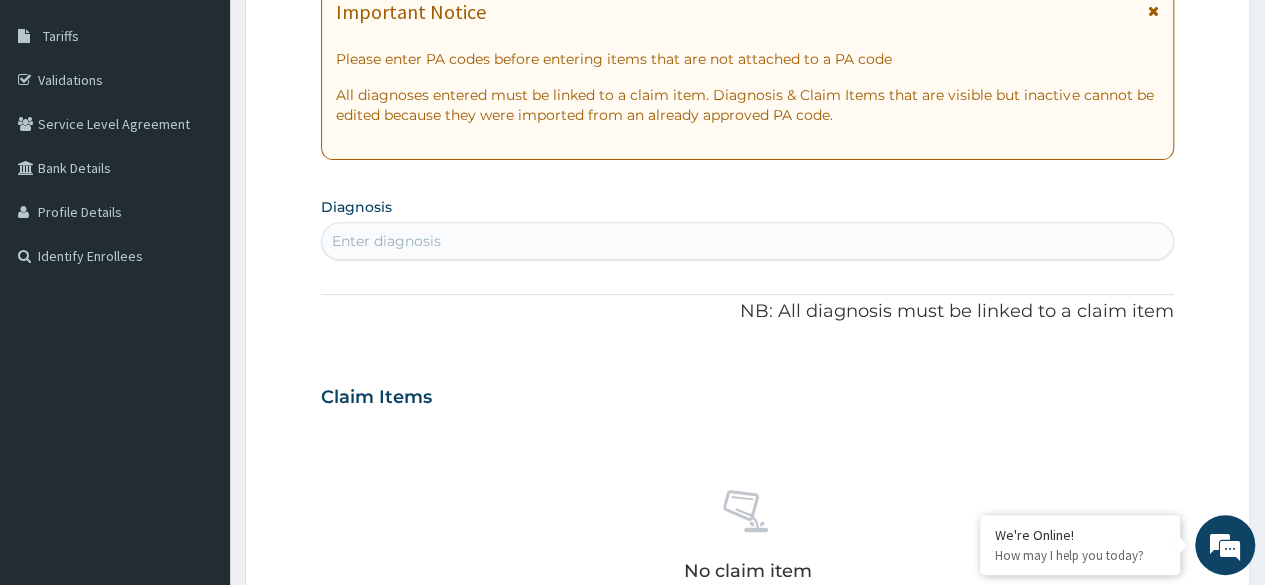 scroll, scrollTop: 332, scrollLeft: 0, axis: vertical 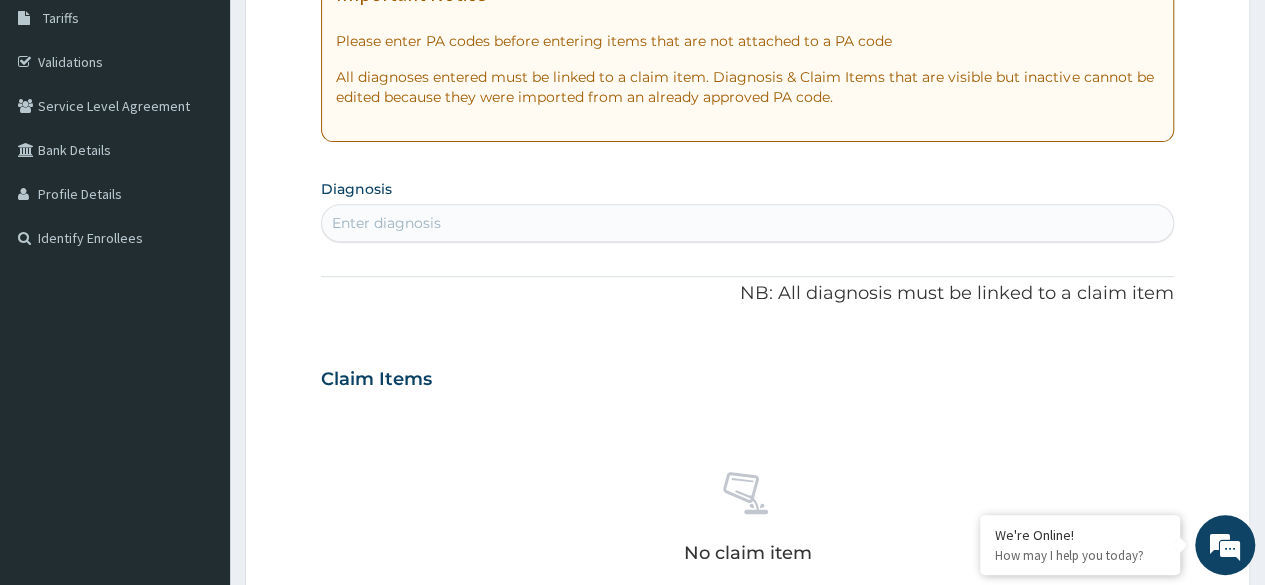 click on "Enter diagnosis" at bounding box center (747, 223) 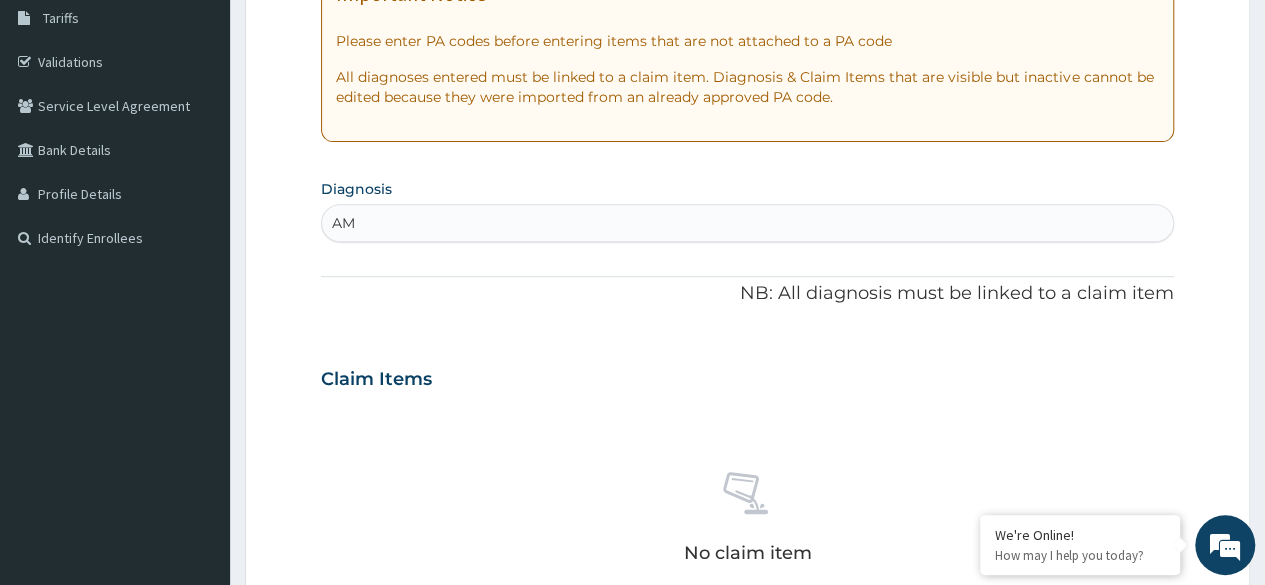 type on "AM" 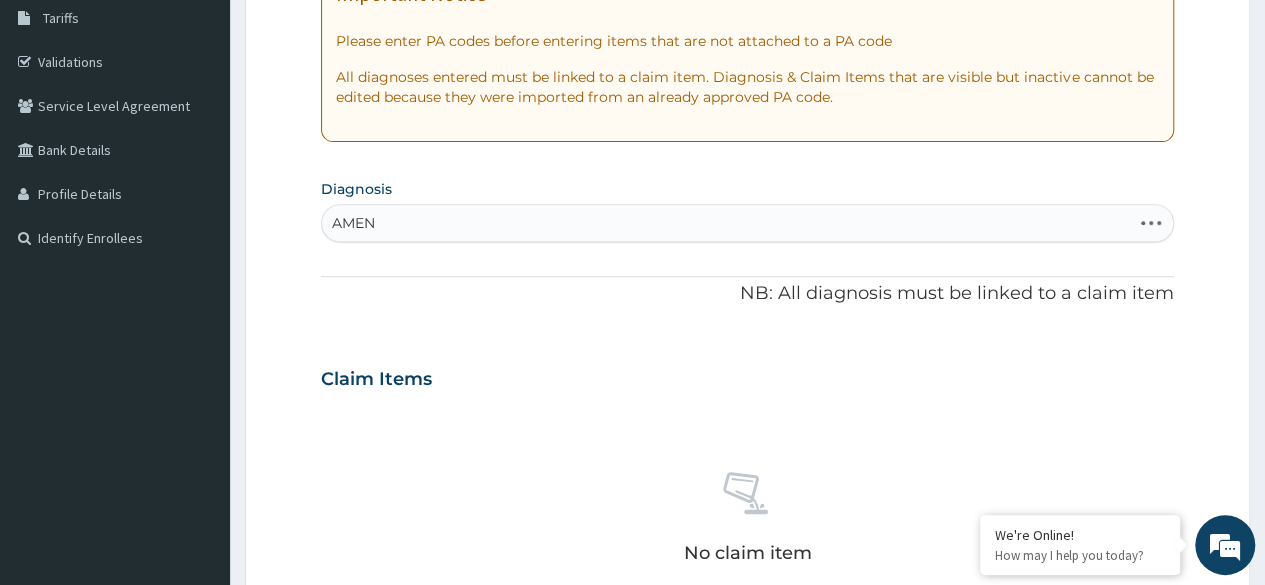 type on "AMENO" 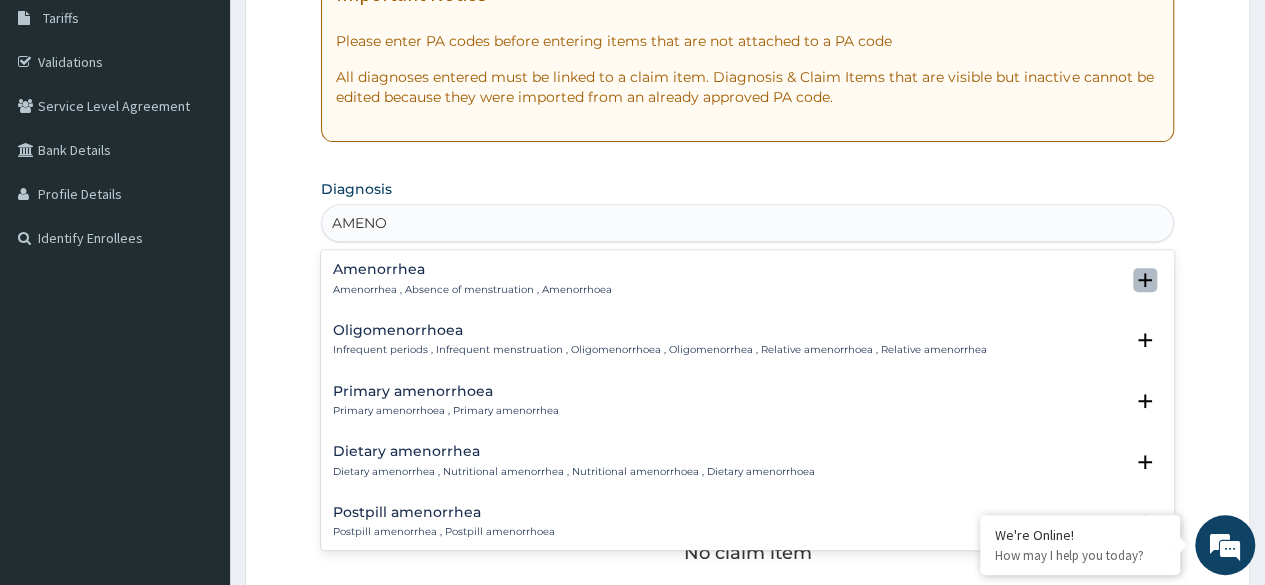 click at bounding box center (1145, 280) 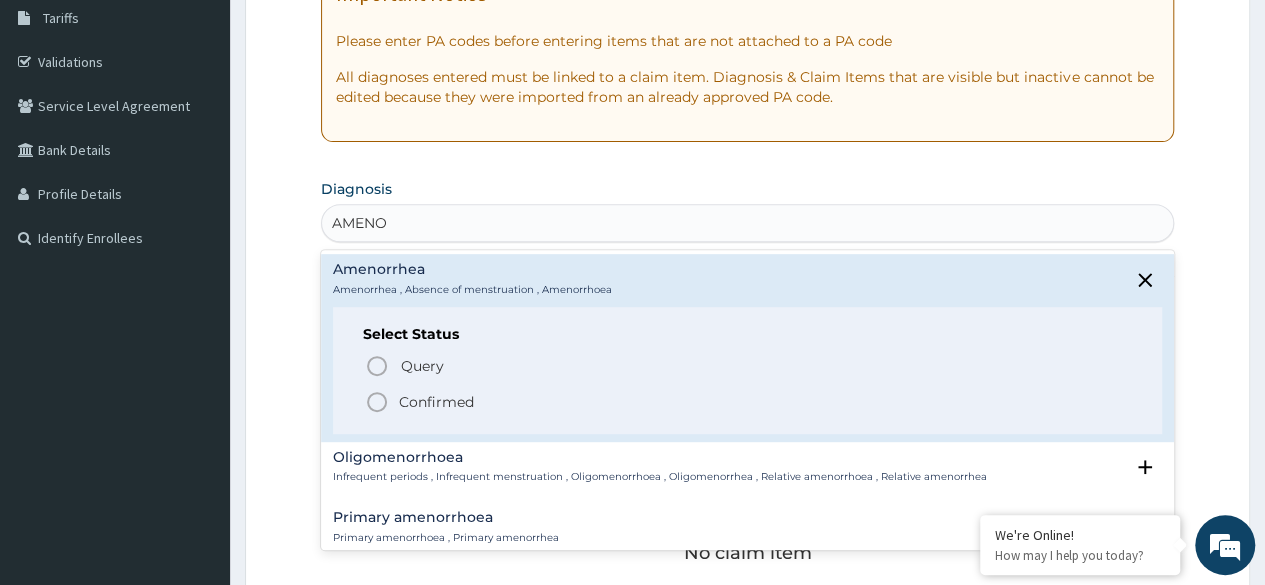 click on "Confirmed" at bounding box center (436, 402) 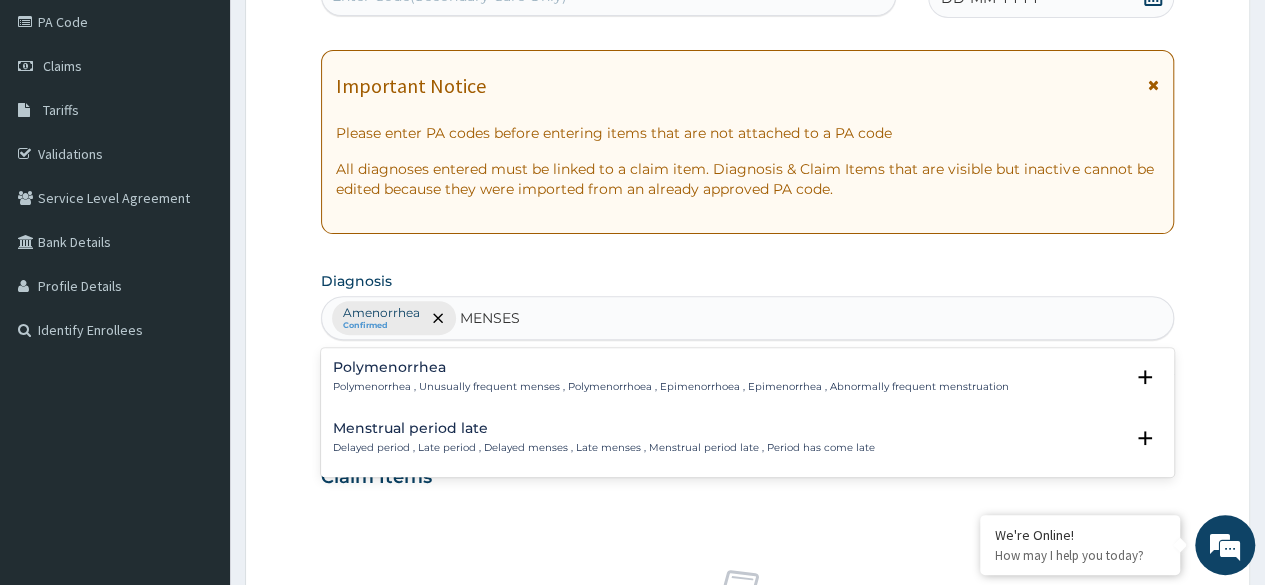 scroll, scrollTop: 132, scrollLeft: 0, axis: vertical 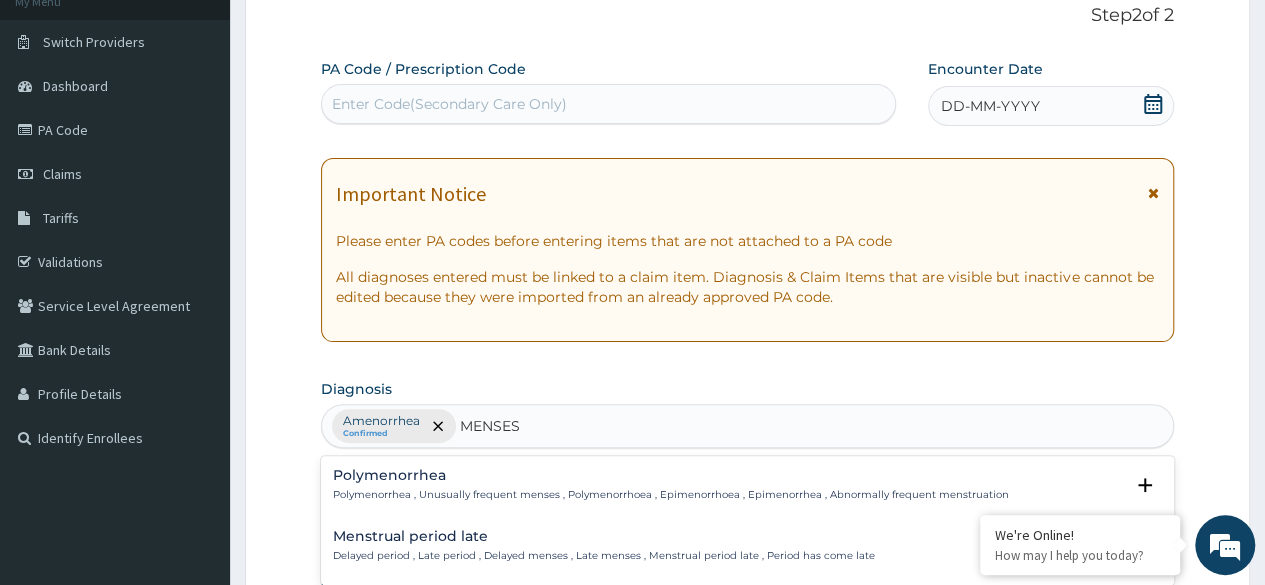 type on "MENSES" 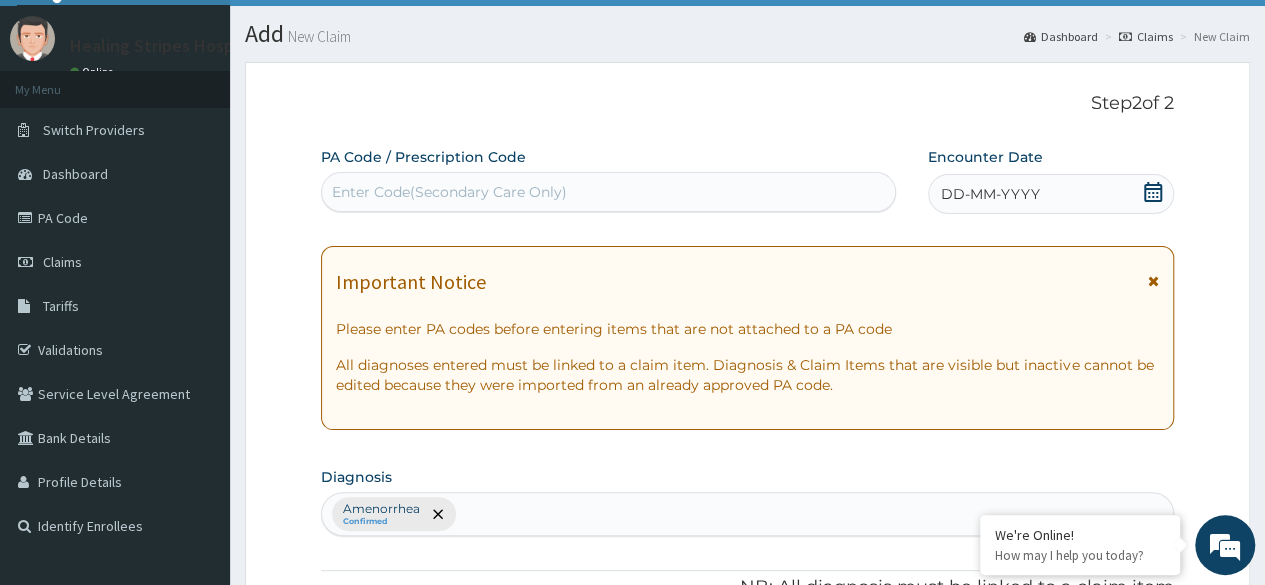 scroll, scrollTop: 0, scrollLeft: 0, axis: both 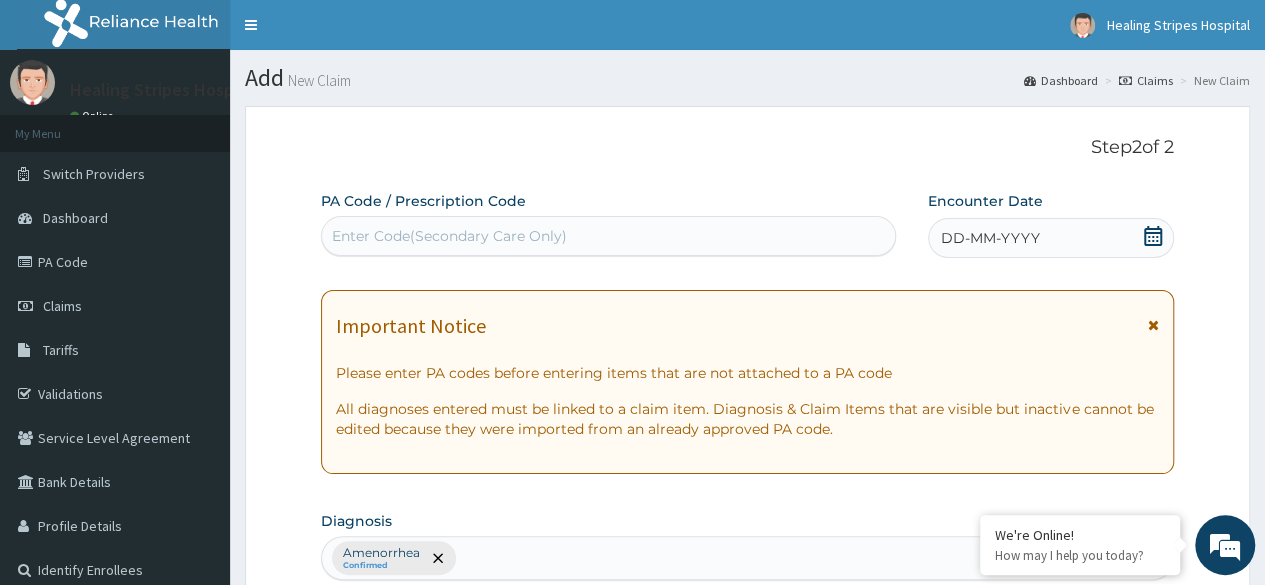 click on "Enter Code(Secondary Care Only)" at bounding box center [608, 236] 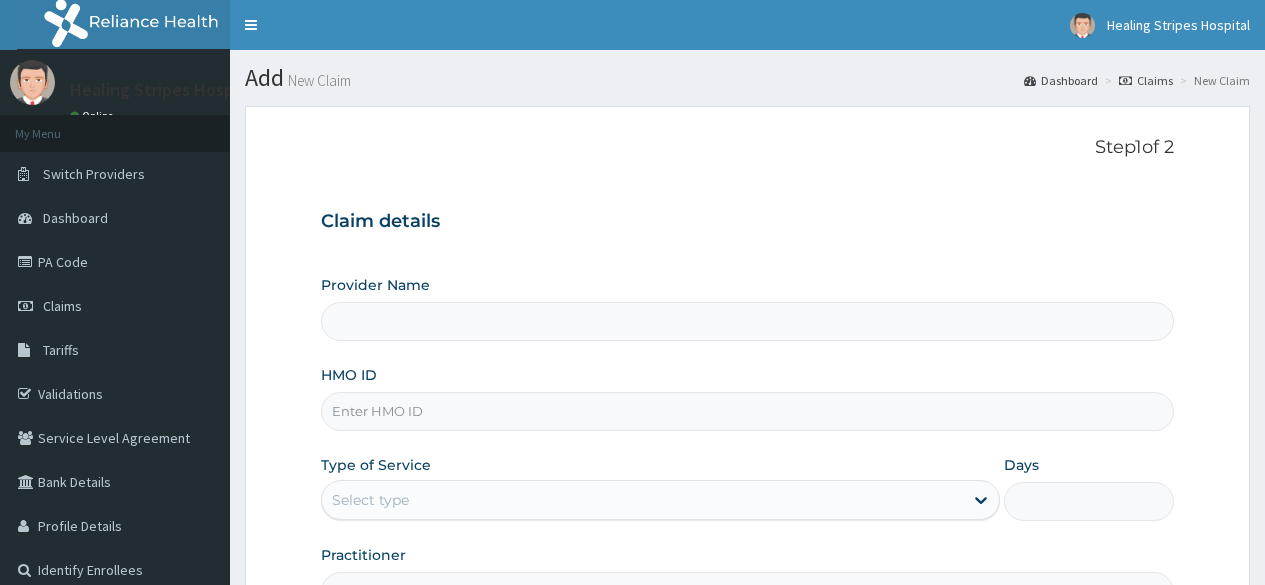 scroll, scrollTop: 0, scrollLeft: 0, axis: both 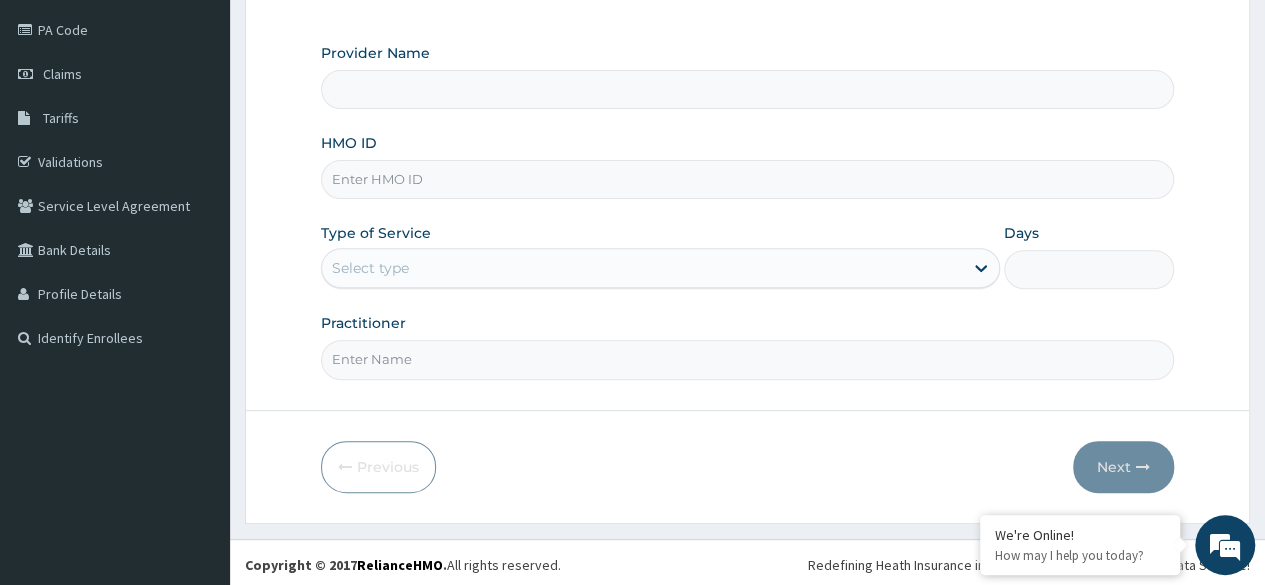type on "Healing Stripes Hospital" 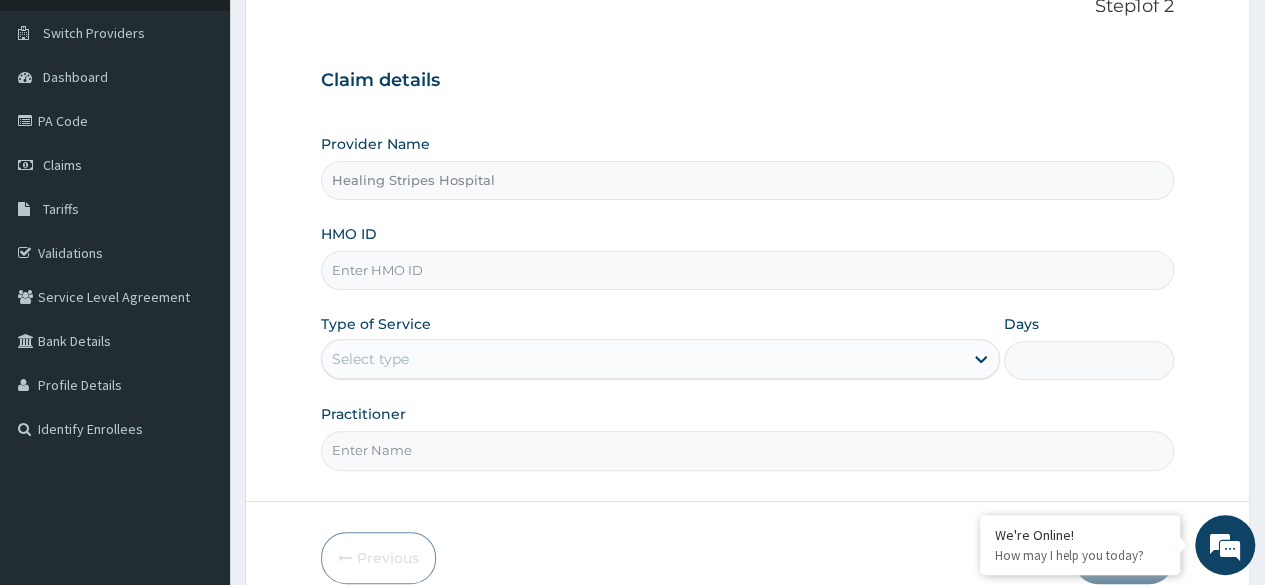 scroll, scrollTop: 32, scrollLeft: 0, axis: vertical 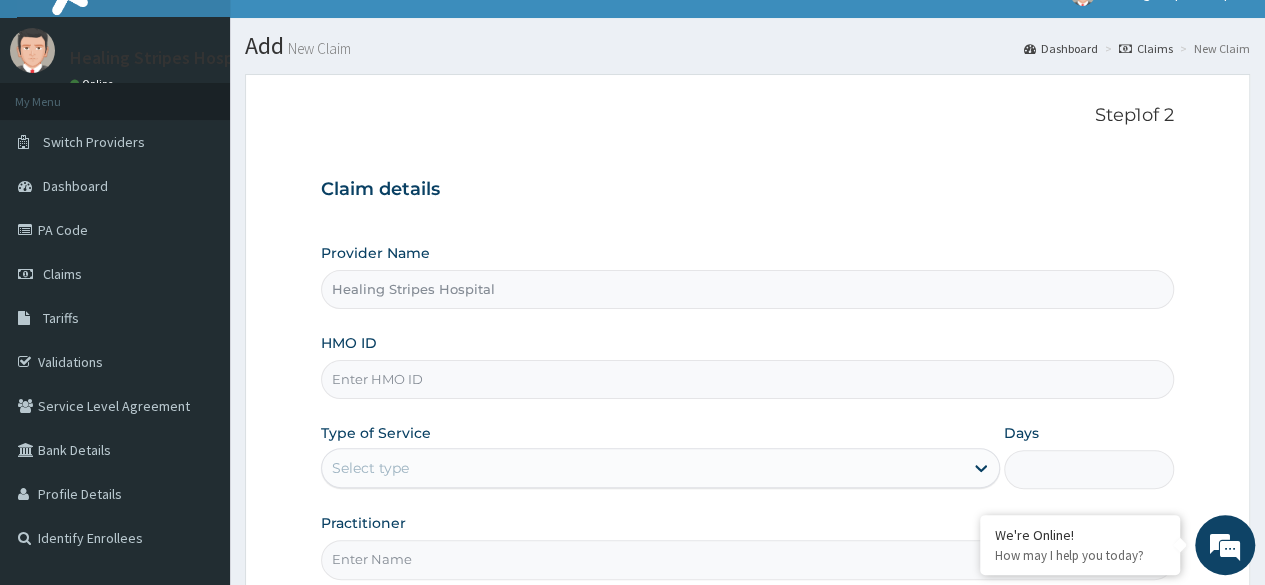 click on "HMO ID" at bounding box center (747, 379) 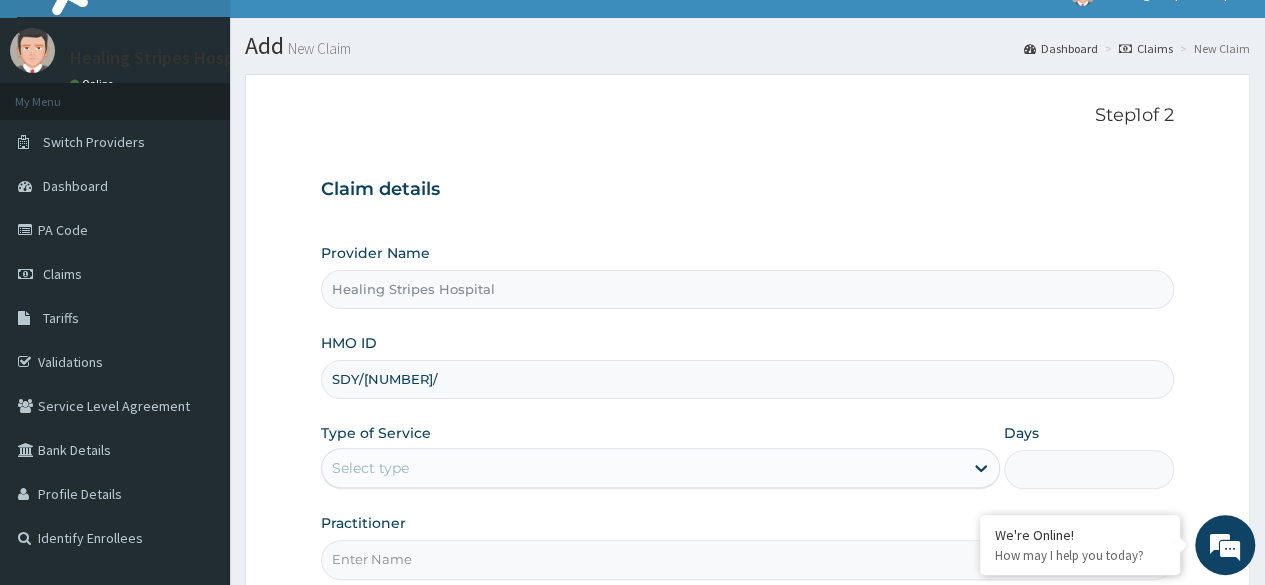 scroll, scrollTop: 0, scrollLeft: 0, axis: both 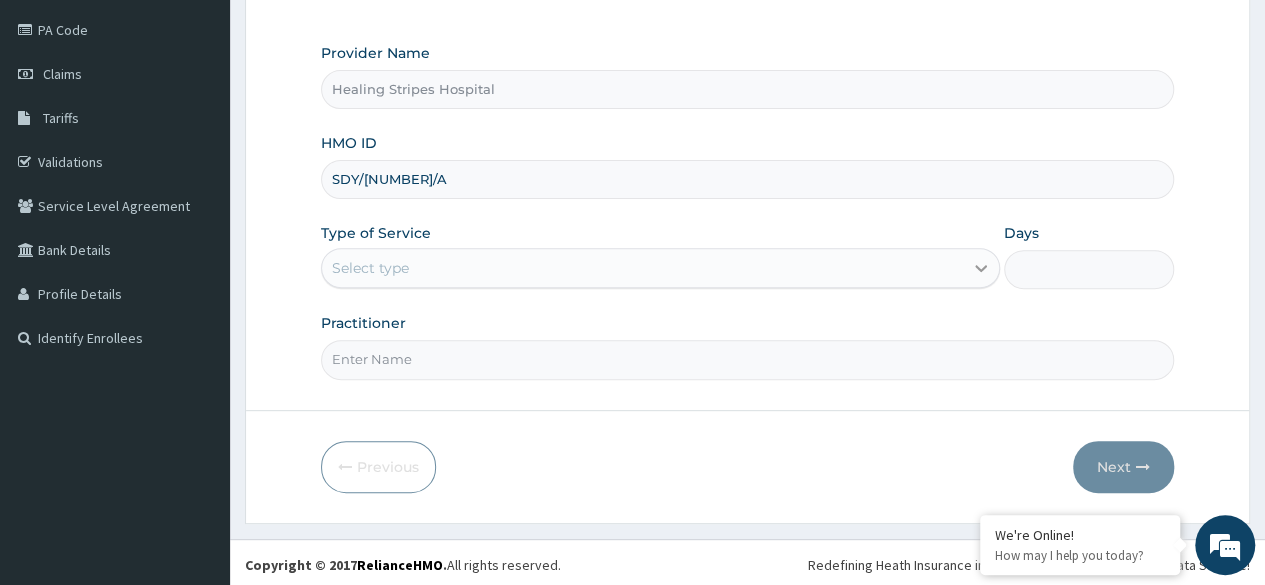 type on "SDY/[NUMBER]/A" 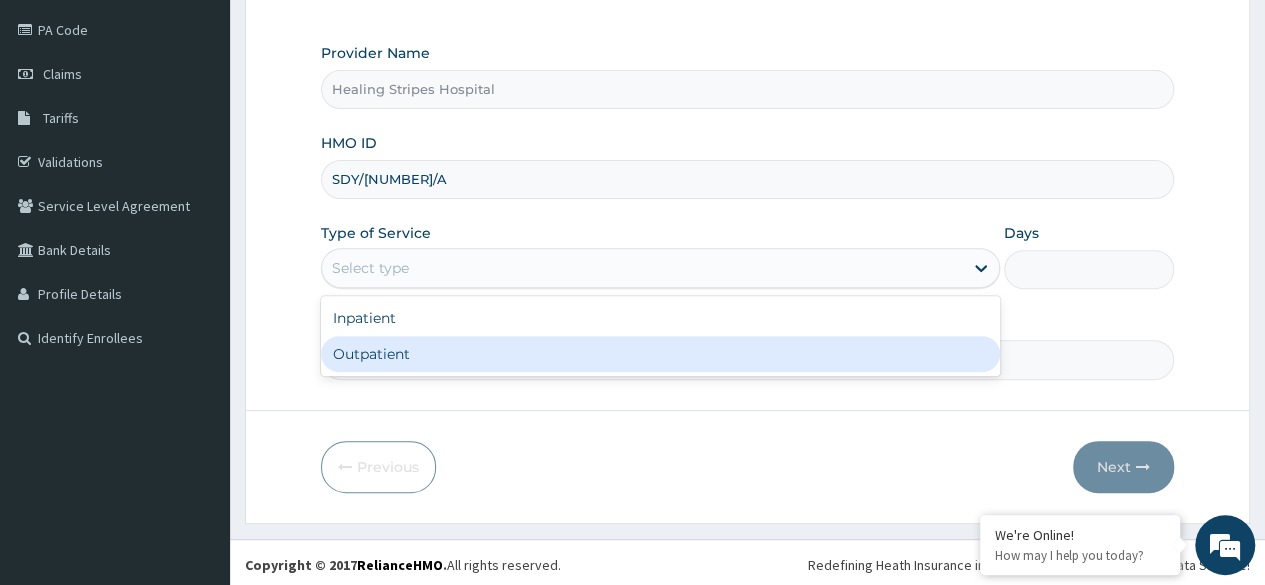click on "Outpatient" at bounding box center [660, 354] 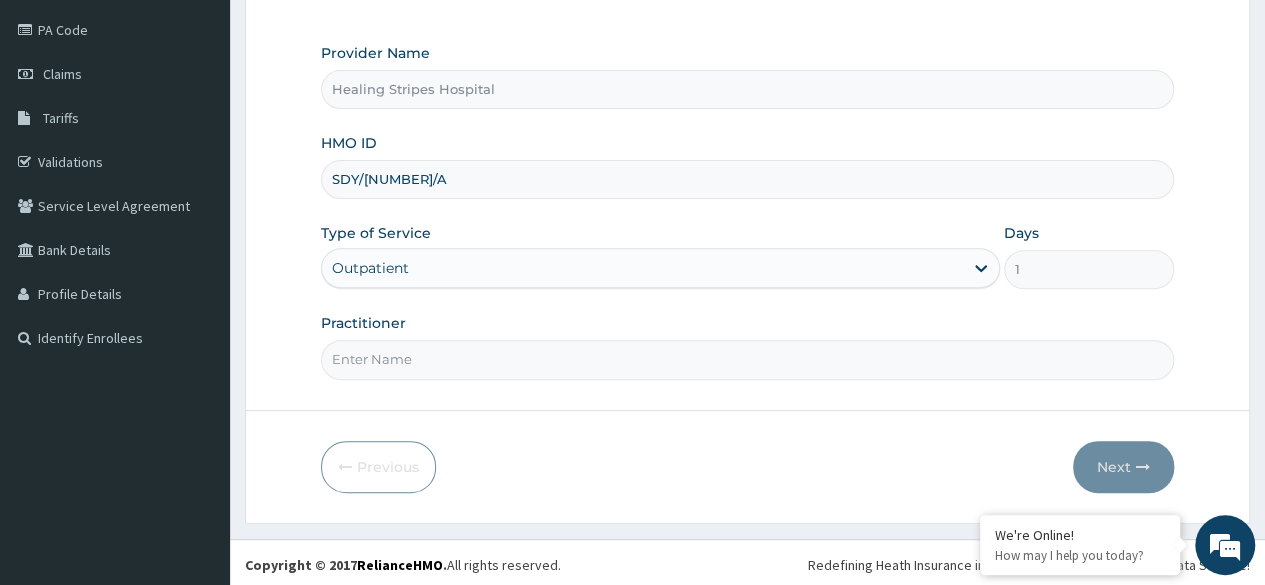 click on "Practitioner" at bounding box center (747, 359) 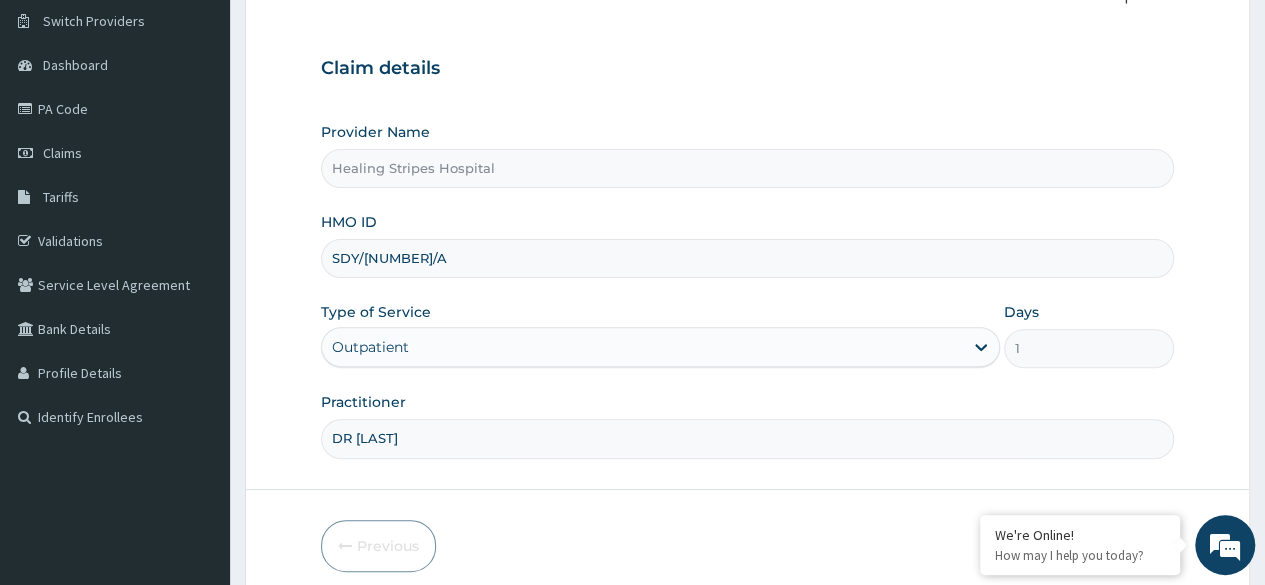 scroll, scrollTop: 232, scrollLeft: 0, axis: vertical 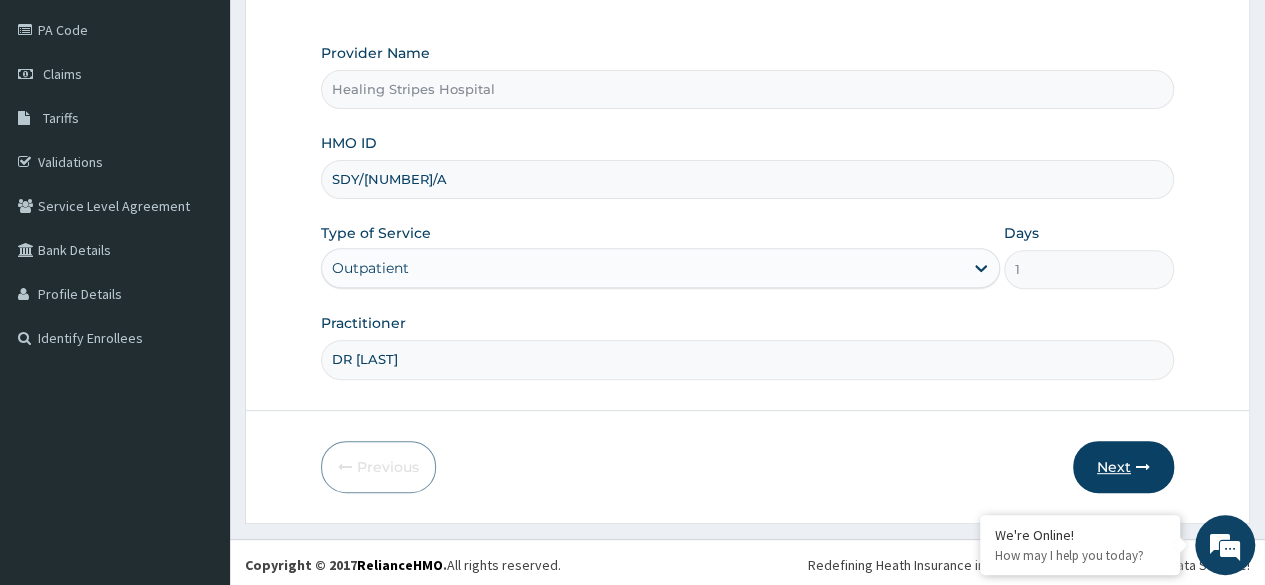 type on "DR CHARLES" 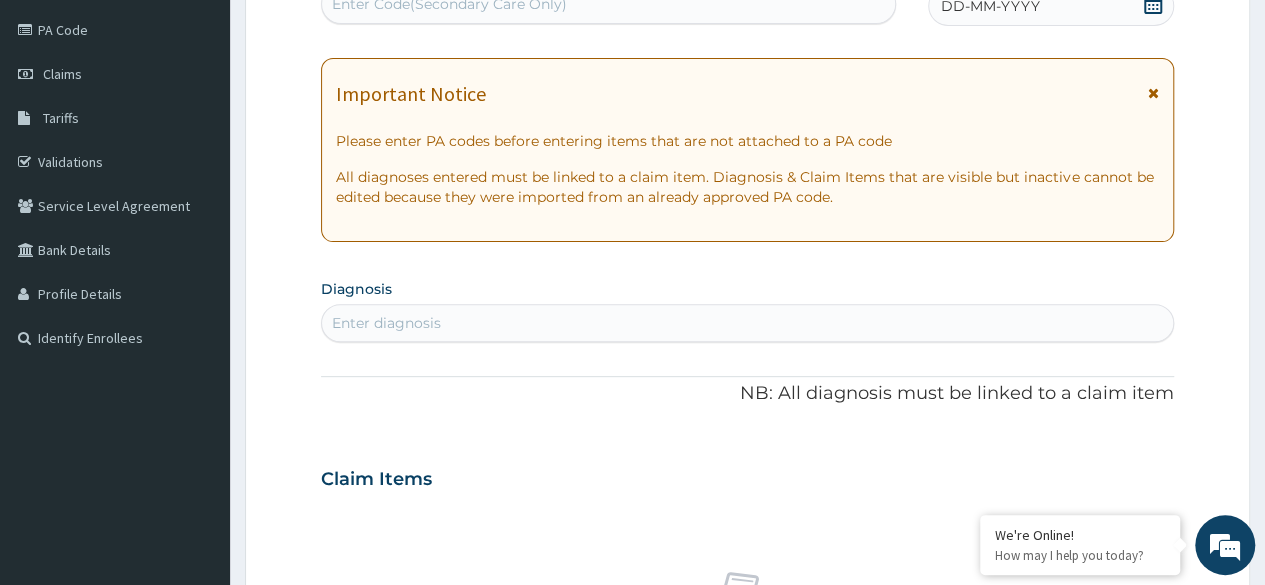 scroll, scrollTop: 0, scrollLeft: 0, axis: both 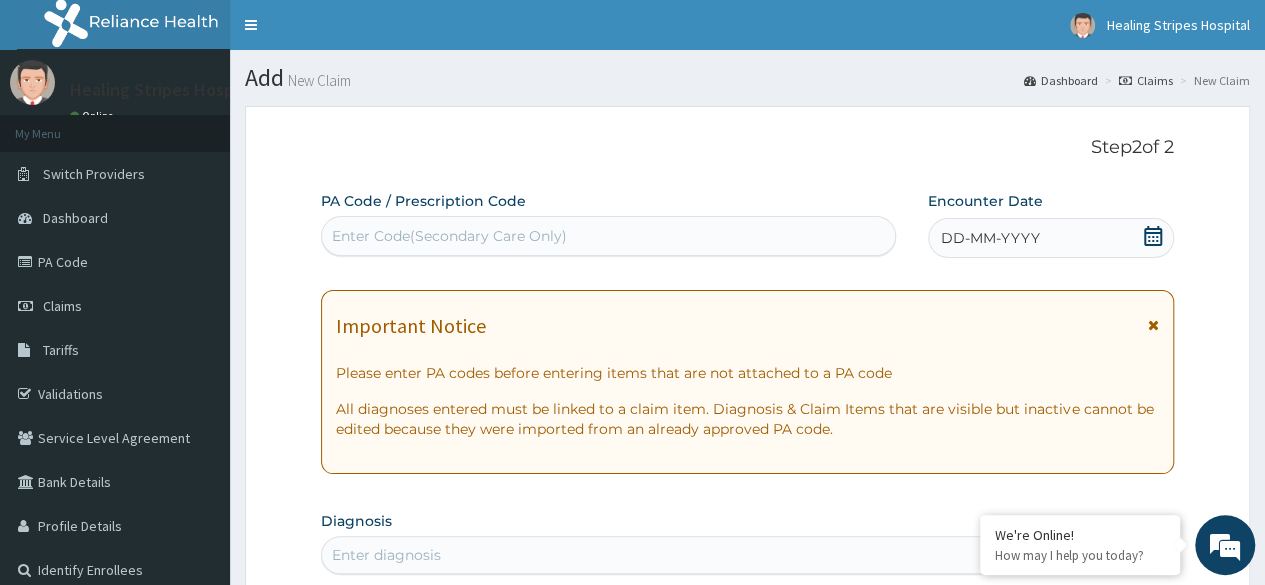 click on "Enter Code(Secondary Care Only)" at bounding box center (449, 236) 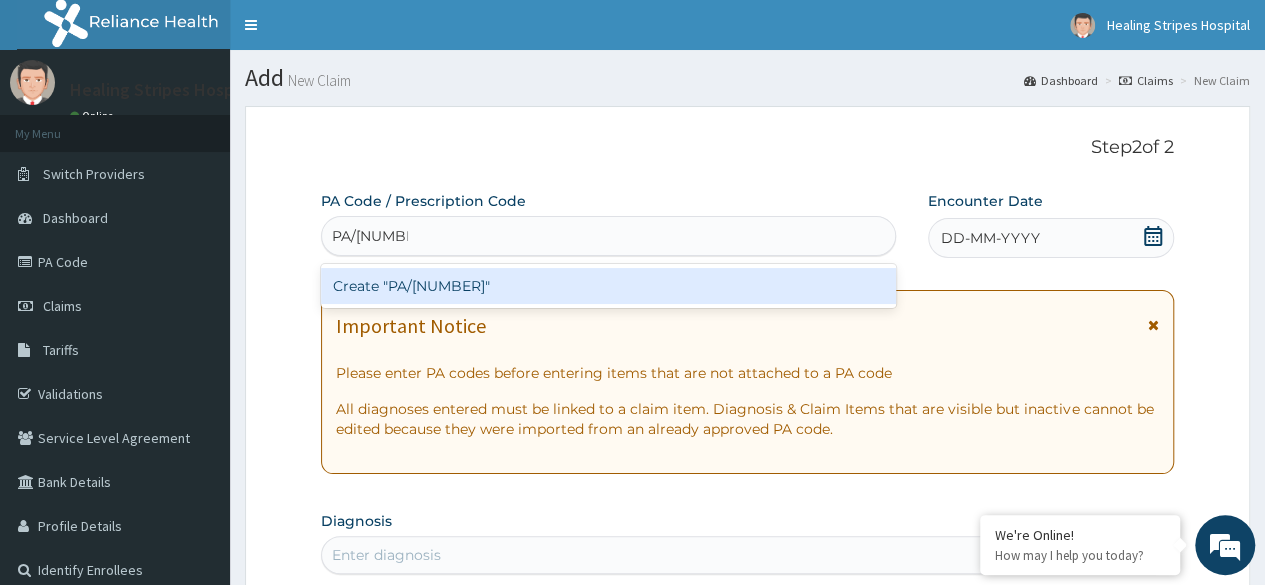 click on "Create "PA/9341C0"" at bounding box center (608, 286) 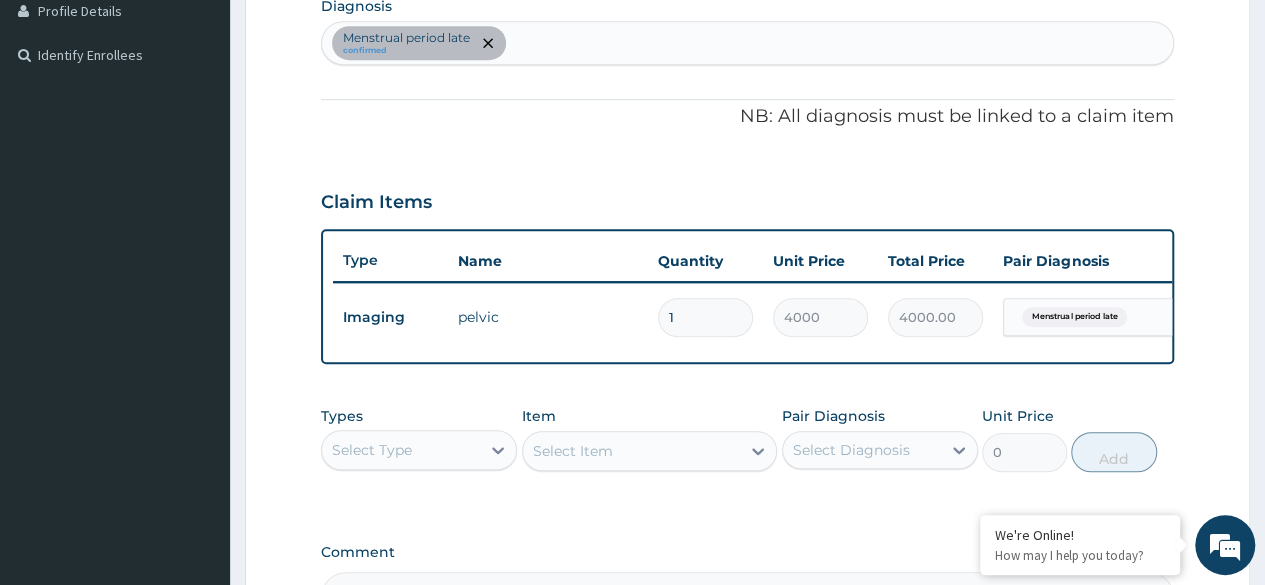 scroll, scrollTop: 600, scrollLeft: 0, axis: vertical 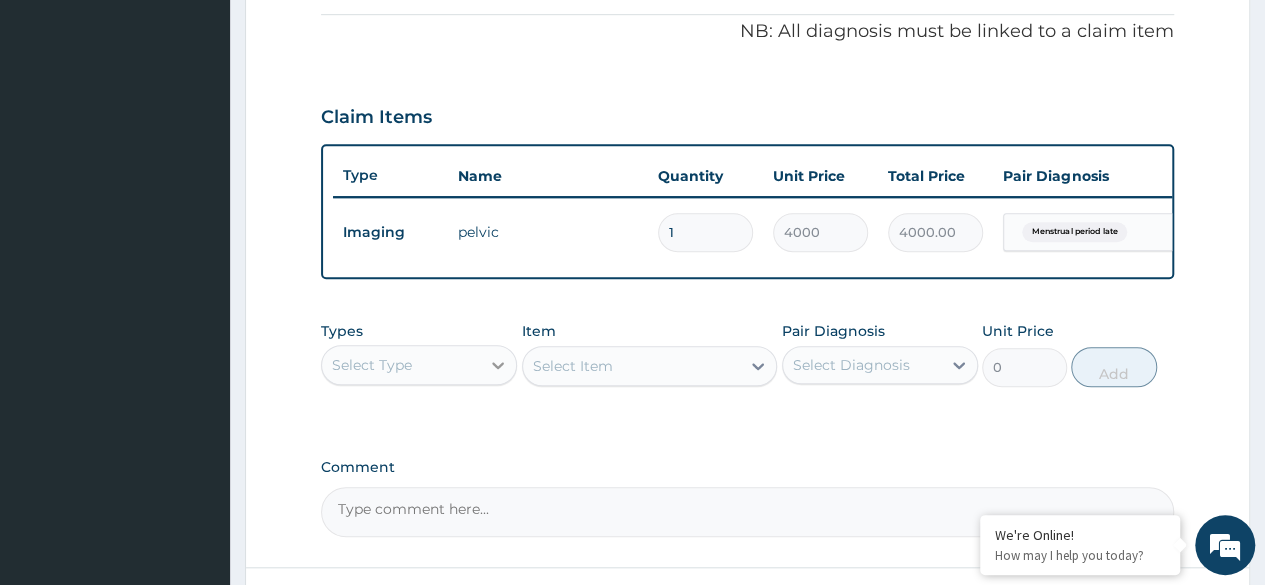 click 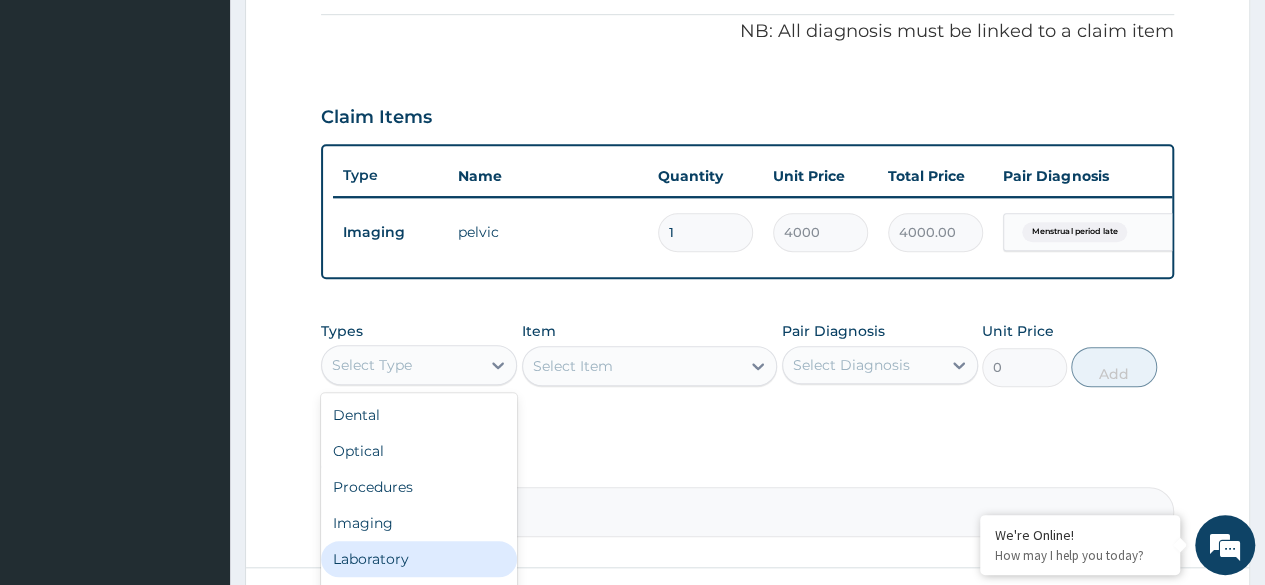 drag, startPoint x: 450, startPoint y: 564, endPoint x: 514, endPoint y: 497, distance: 92.65527 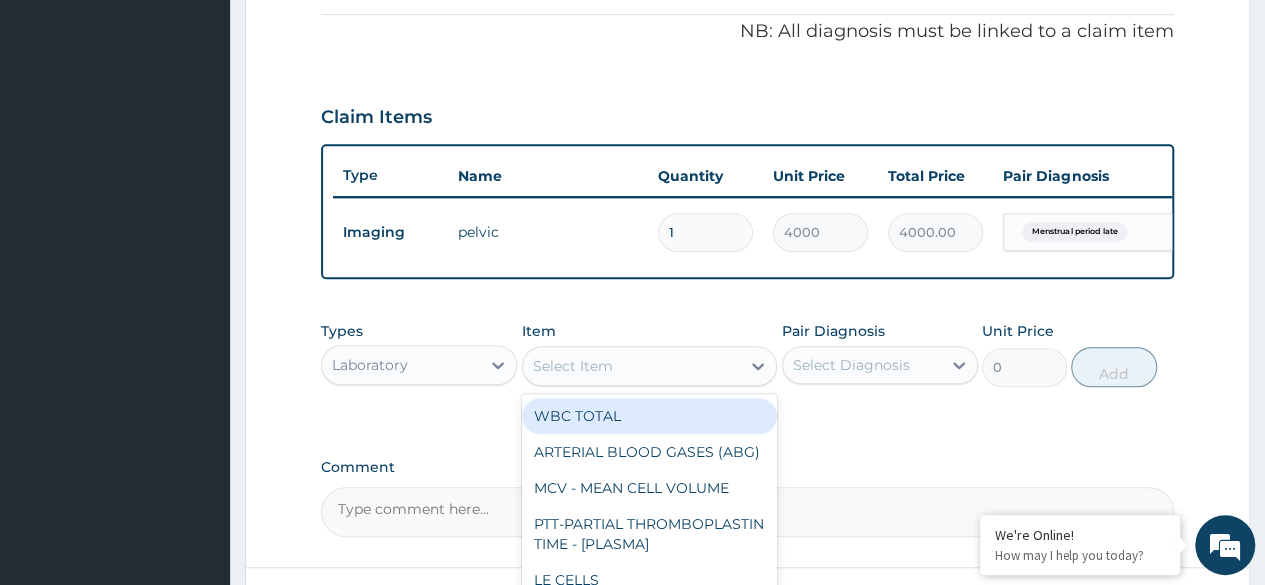 click 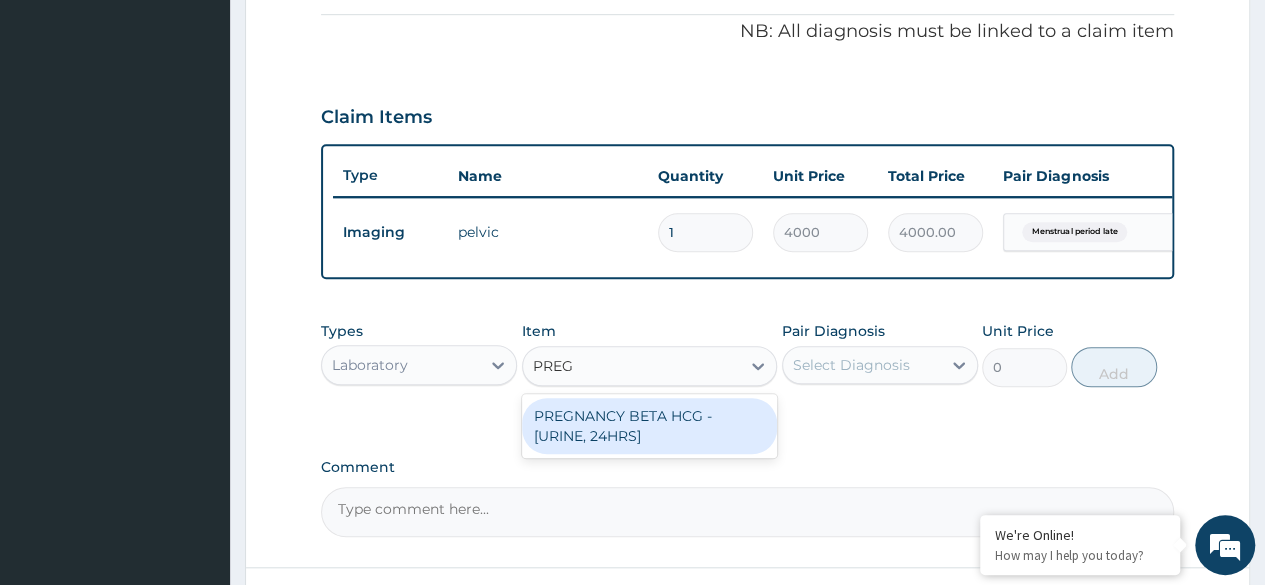 type on "PREGN" 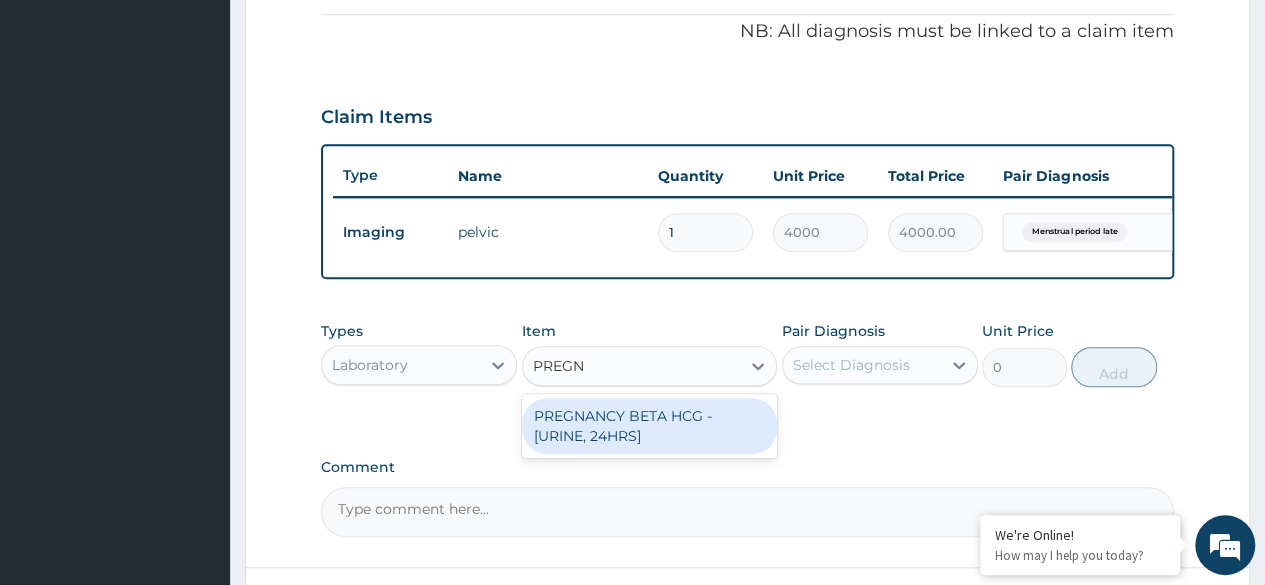 click on "PREGNANCY BETA HCG - [URINE, 24HRS]" at bounding box center [650, 426] 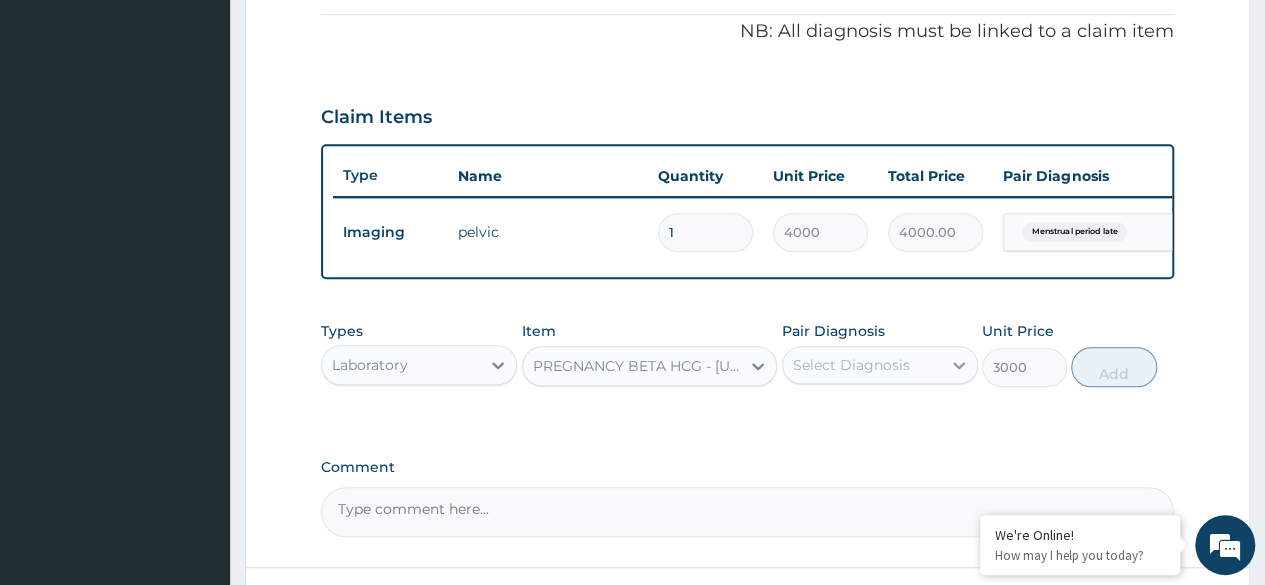 click 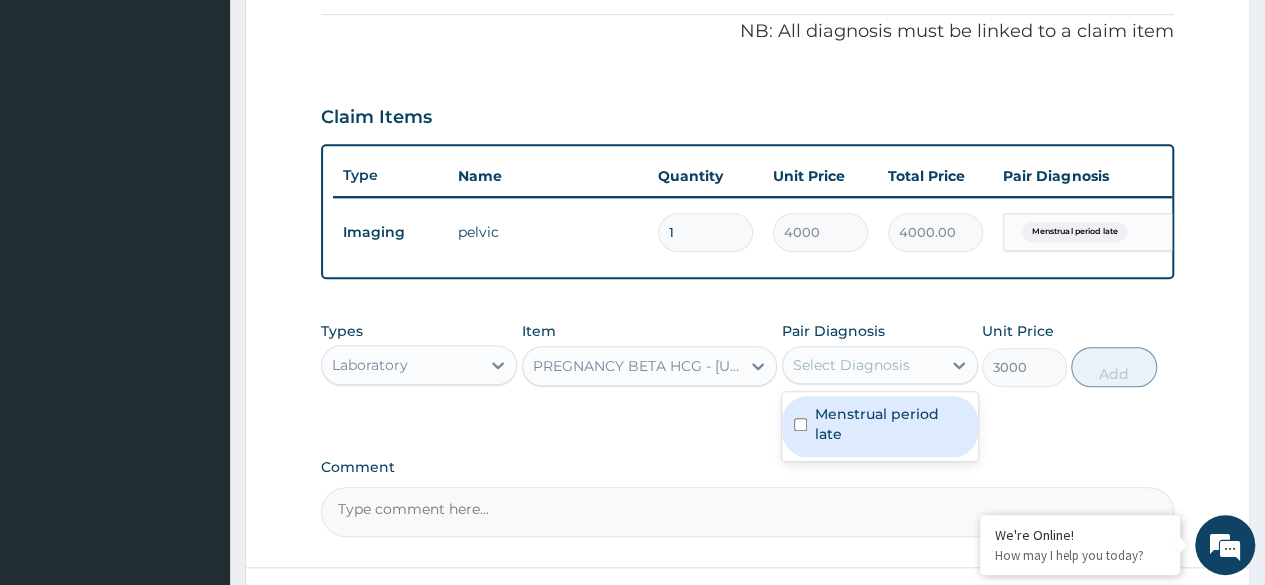 click on "Menstrual period late" at bounding box center [890, 424] 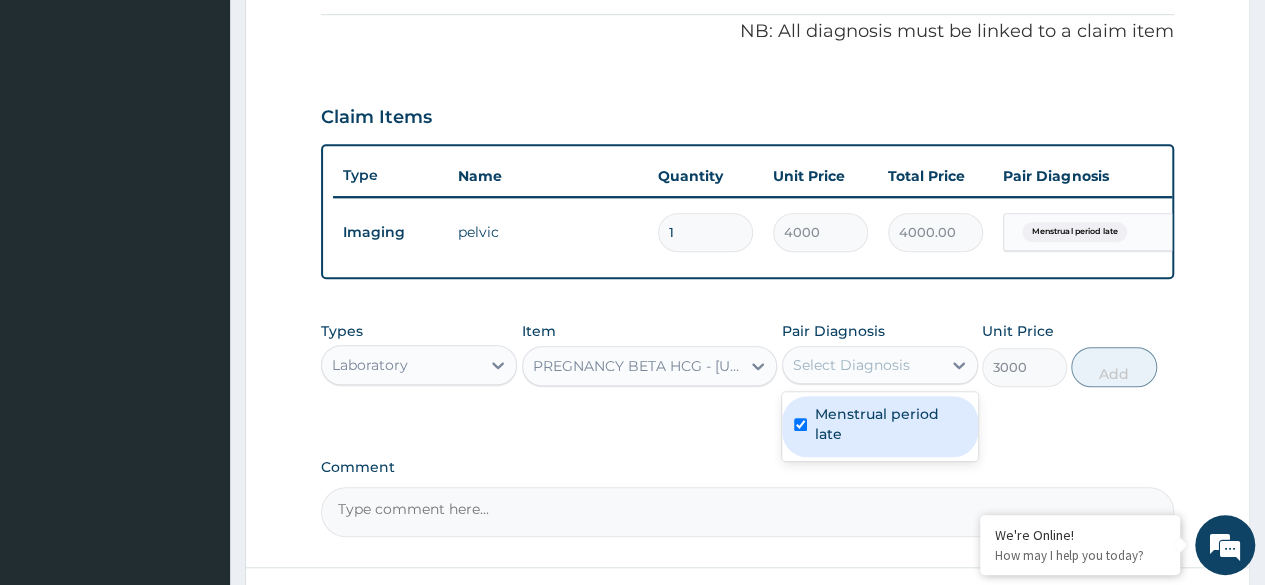 checkbox on "true" 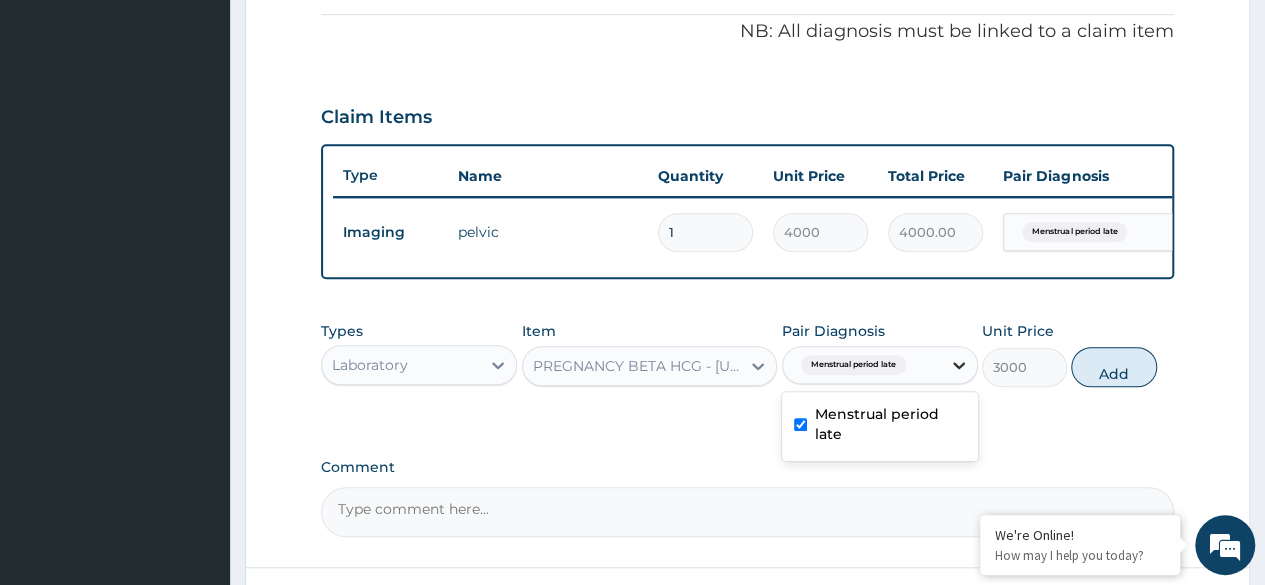 click 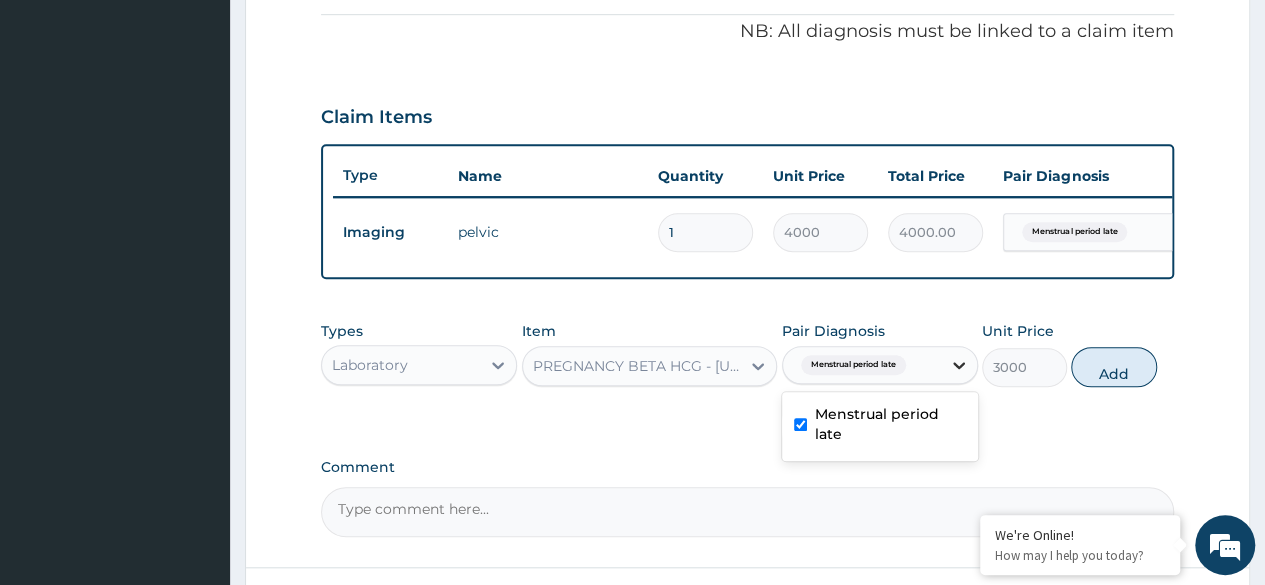 click 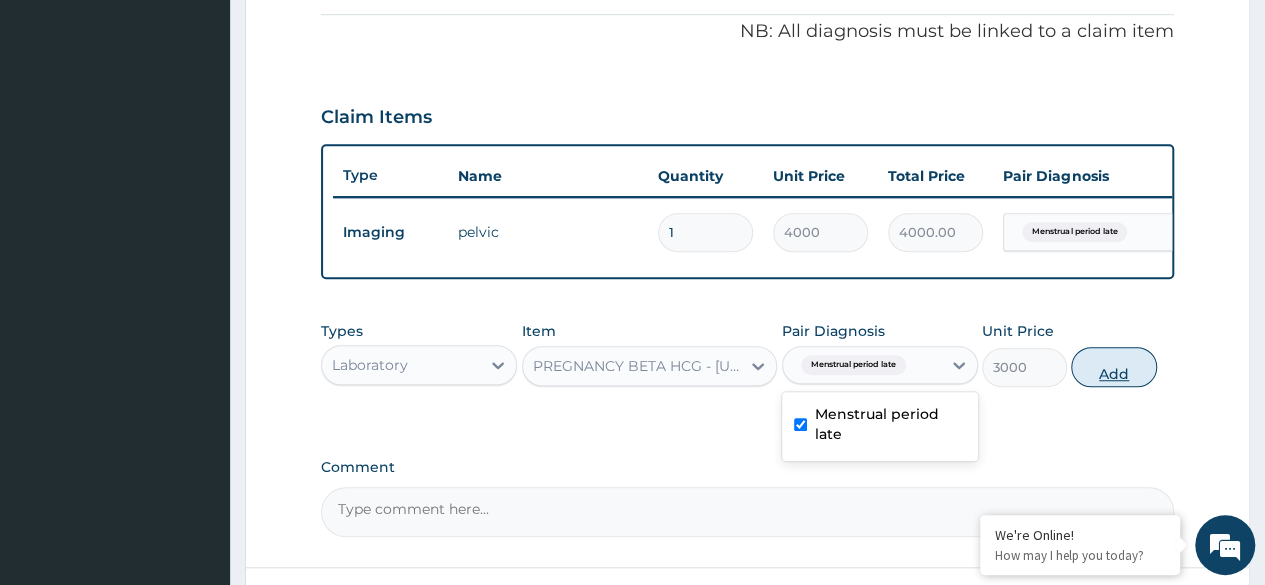 click on "Add" at bounding box center [1113, 367] 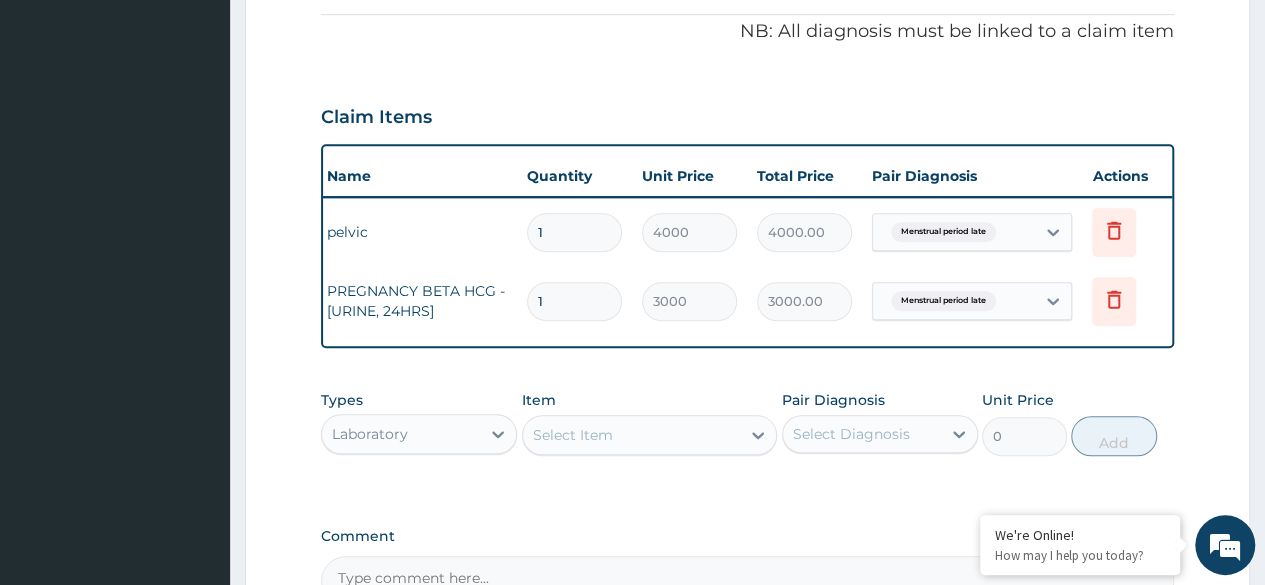 scroll, scrollTop: 0, scrollLeft: 150, axis: horizontal 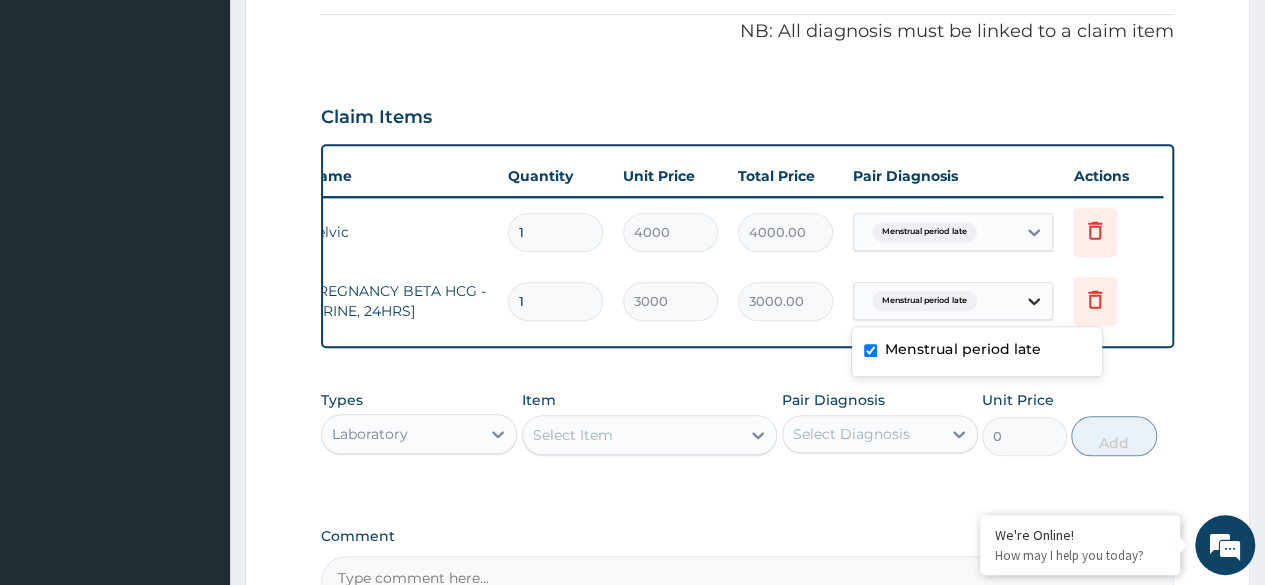 click 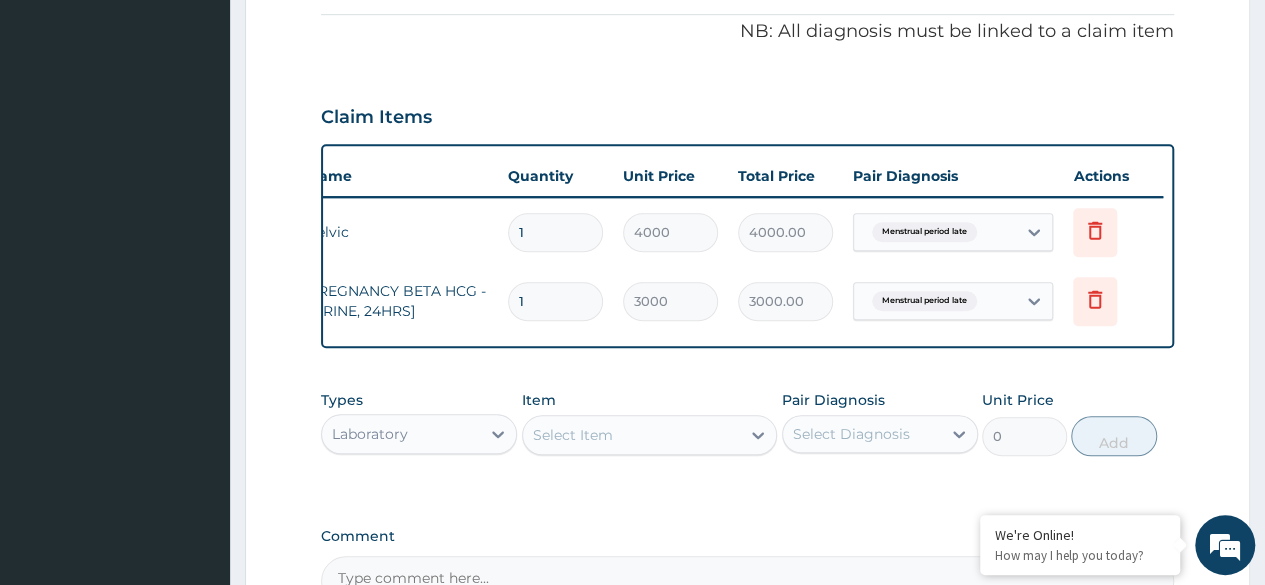 click on "PA Code / Prescription Code PA/9341C0 Encounter Date 01-07-2025 Important Notice Please enter PA codes before entering items that are not attached to a PA code   All diagnoses entered must be linked to a claim item. Diagnosis & Claim Items that are visible but inactive cannot be edited because they were imported from an already approved PA code. Diagnosis Menstrual period late confirmed NB: All diagnosis must be linked to a claim item Claim Items Type Name Quantity Unit Price Total Price Pair Diagnosis Actions Imaging pelvic 1 4000 4000.00 Menstrual period late Delete Laboratory PREGNANCY BETA HCG - [URINE, 24HRS] 1 3000 3000.00 Menstrual period late Delete Types Laboratory Item Select Item Pair Diagnosis Select Diagnosis Unit Price 0 Add Comment" at bounding box center (747, 98) 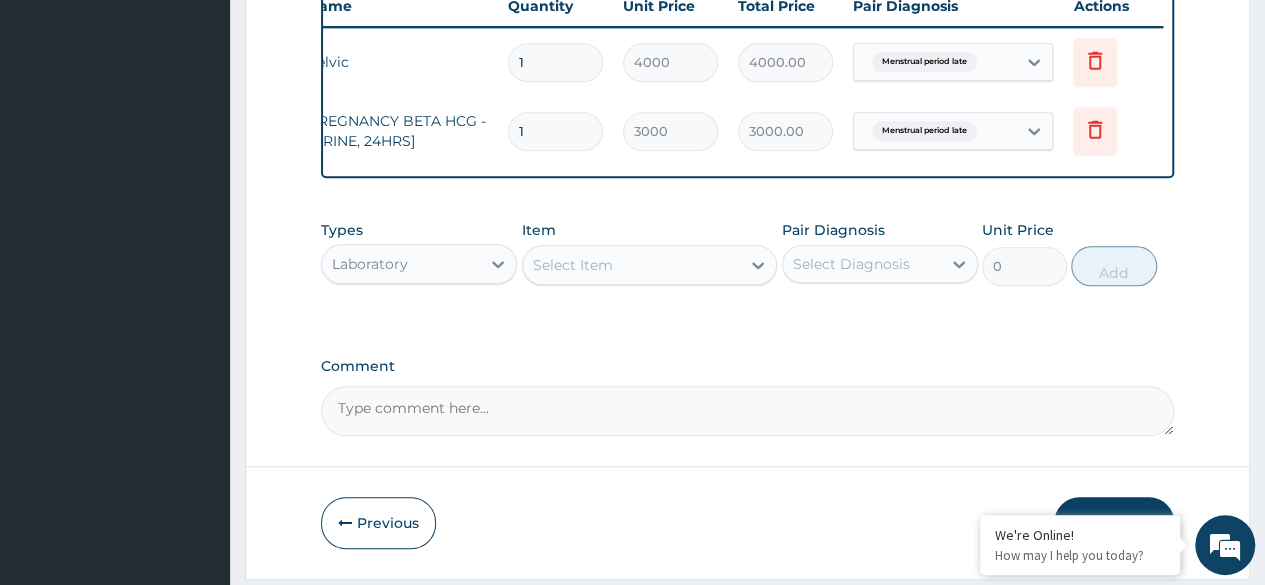 scroll, scrollTop: 843, scrollLeft: 0, axis: vertical 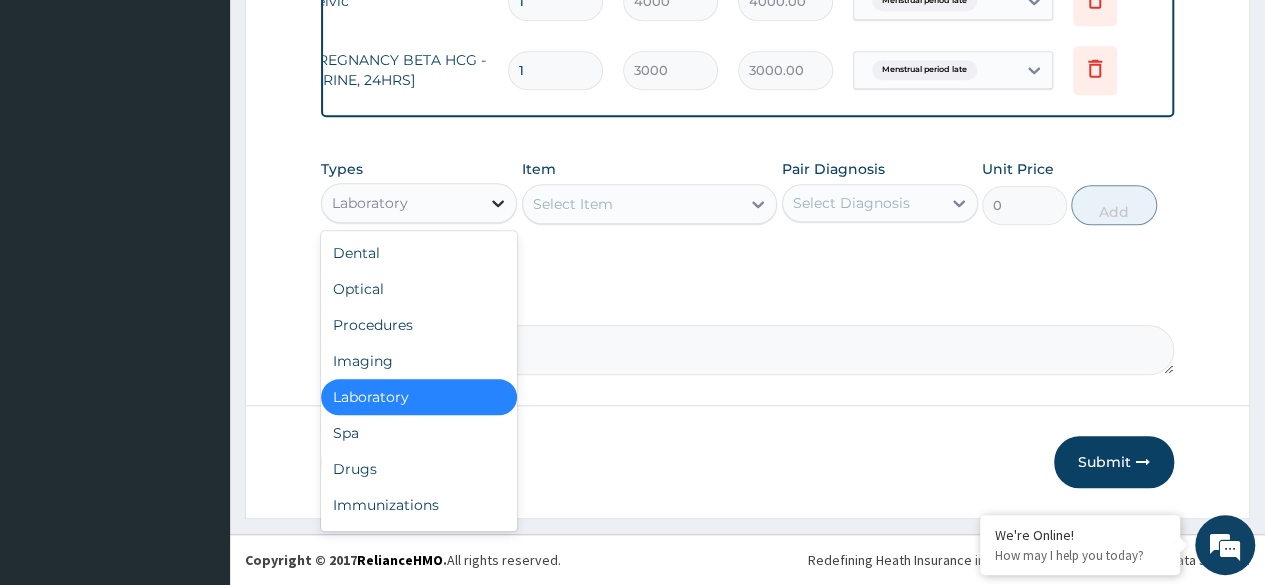 click 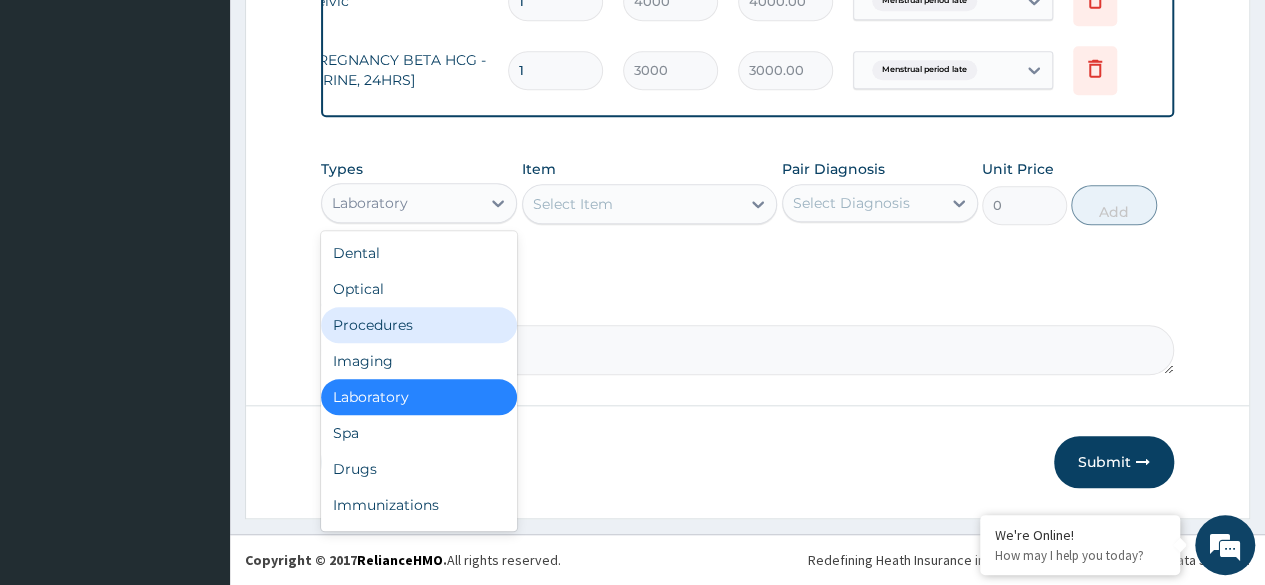 click on "Procedures" at bounding box center [419, 325] 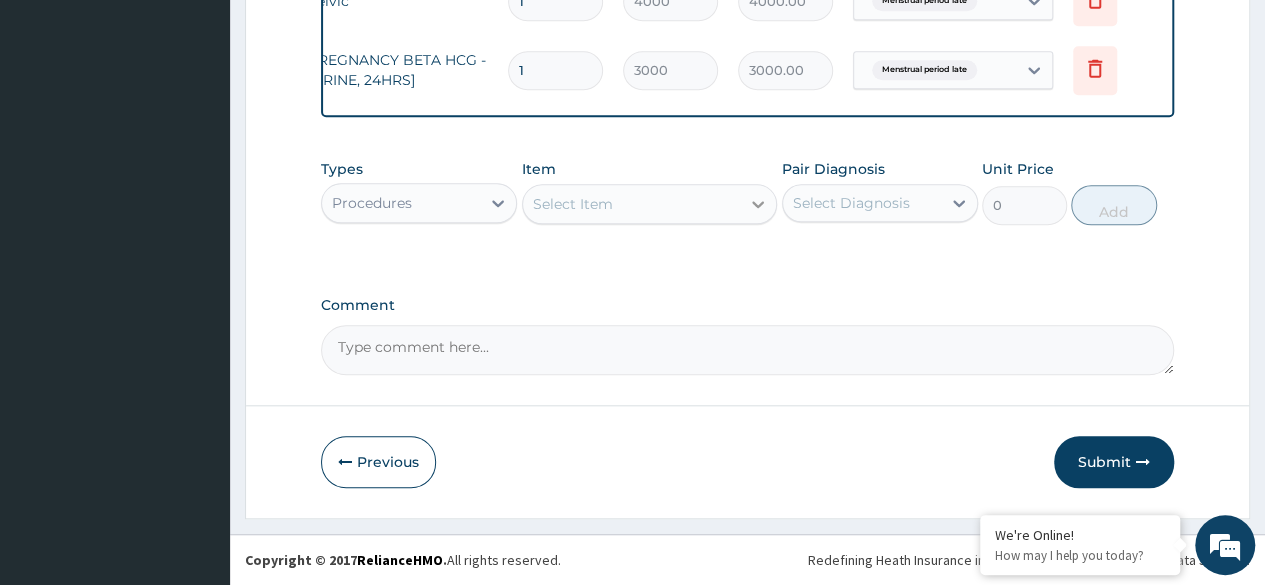 click at bounding box center (758, 204) 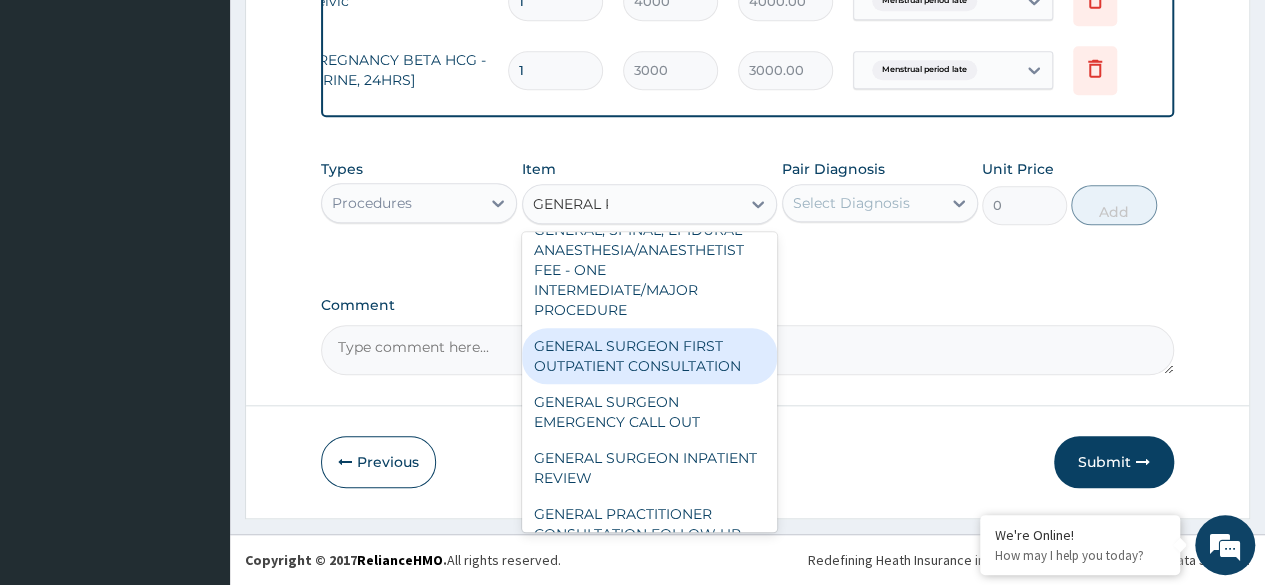 scroll, scrollTop: 0, scrollLeft: 0, axis: both 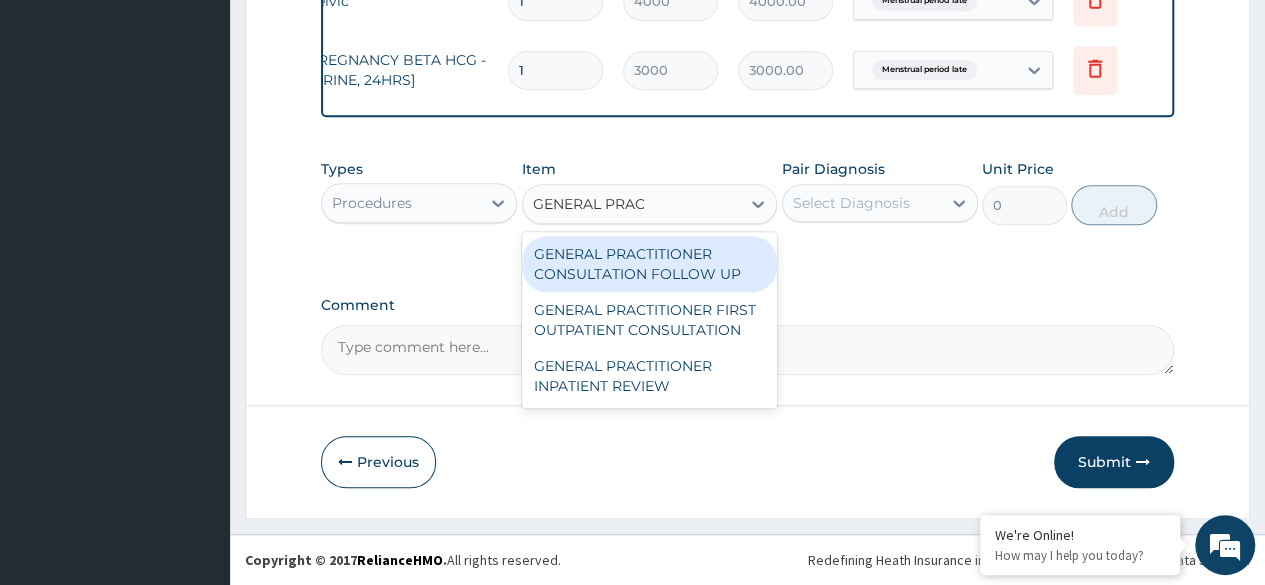 type on "GENERAL PRACT" 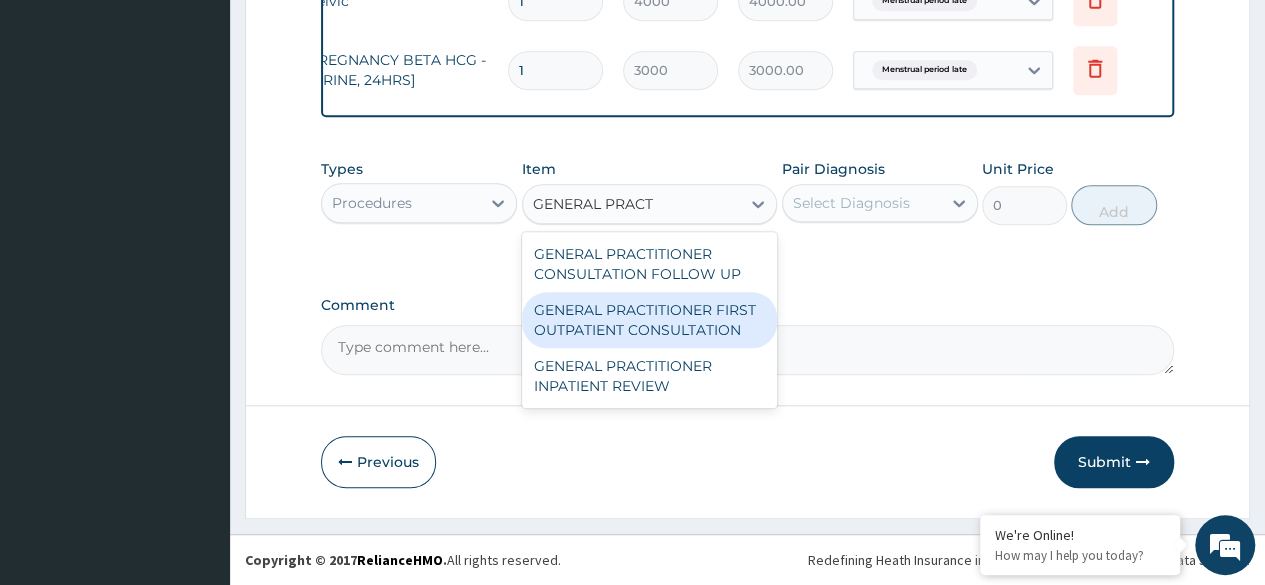 click on "GENERAL PRACTITIONER FIRST OUTPATIENT CONSULTATION" at bounding box center [650, 320] 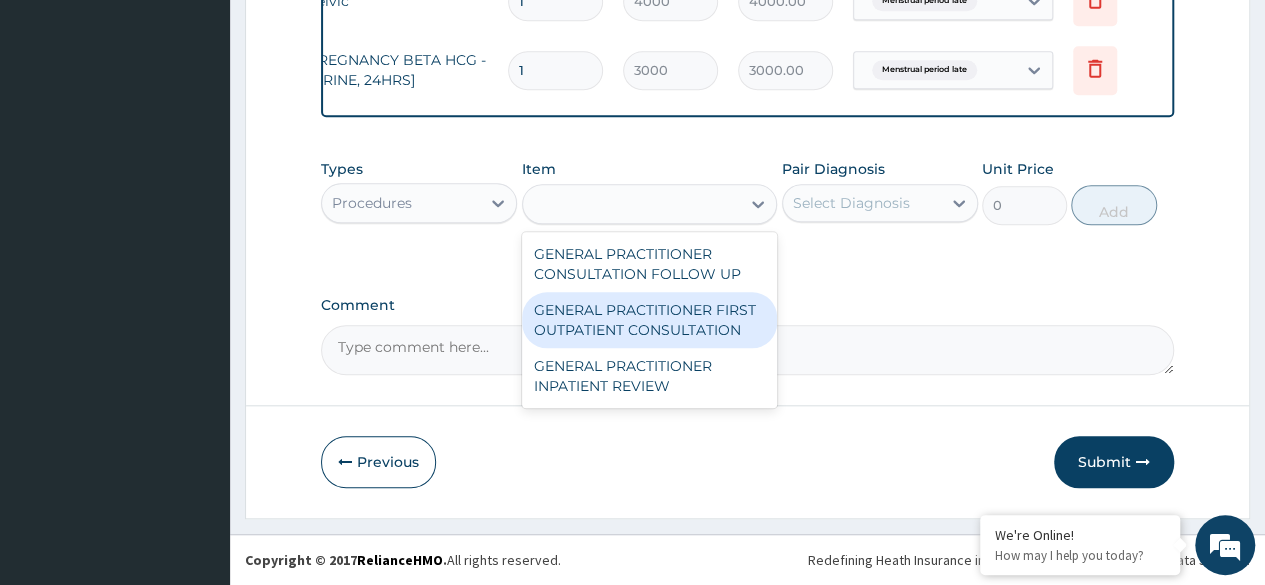 type on "4500" 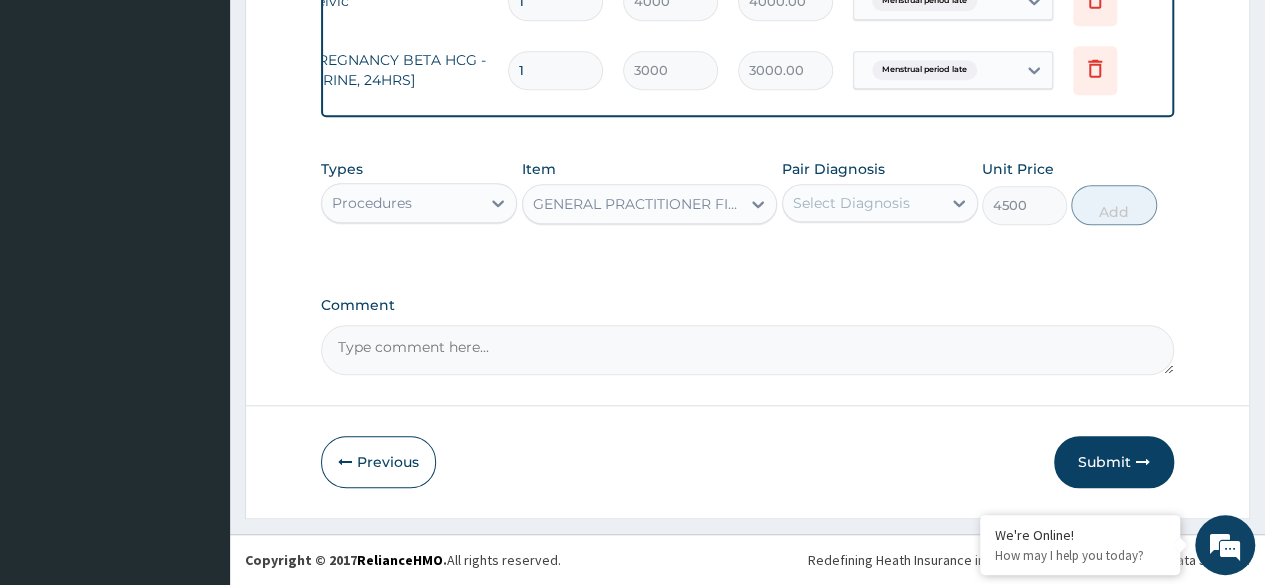 click on "Select Diagnosis" at bounding box center (862, 203) 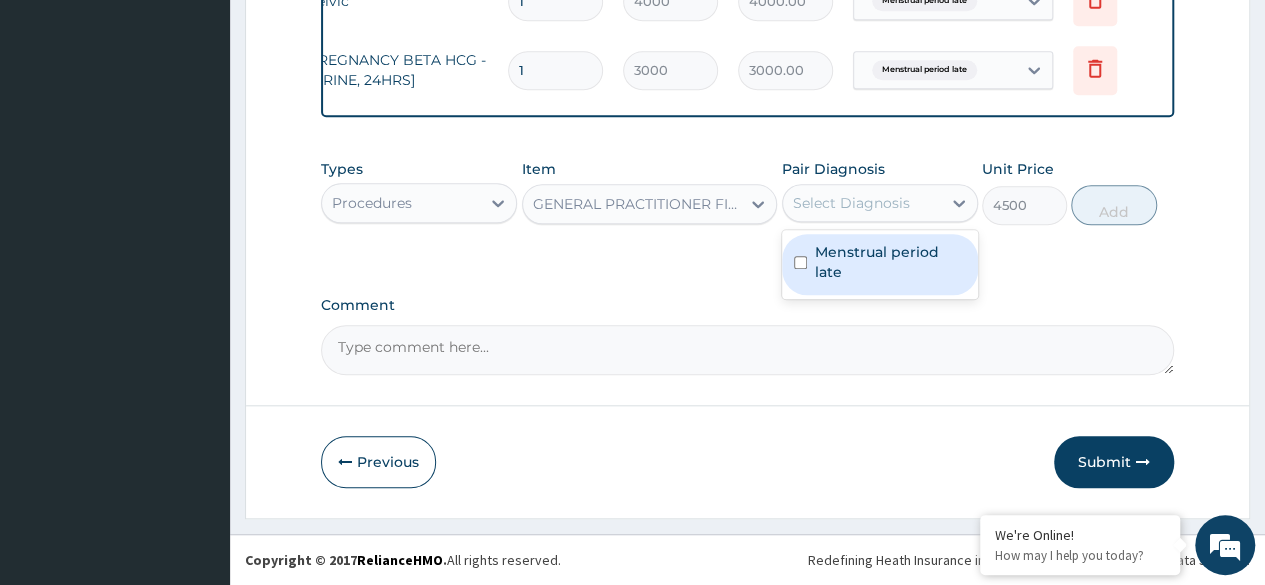 click on "Menstrual period late" at bounding box center [890, 262] 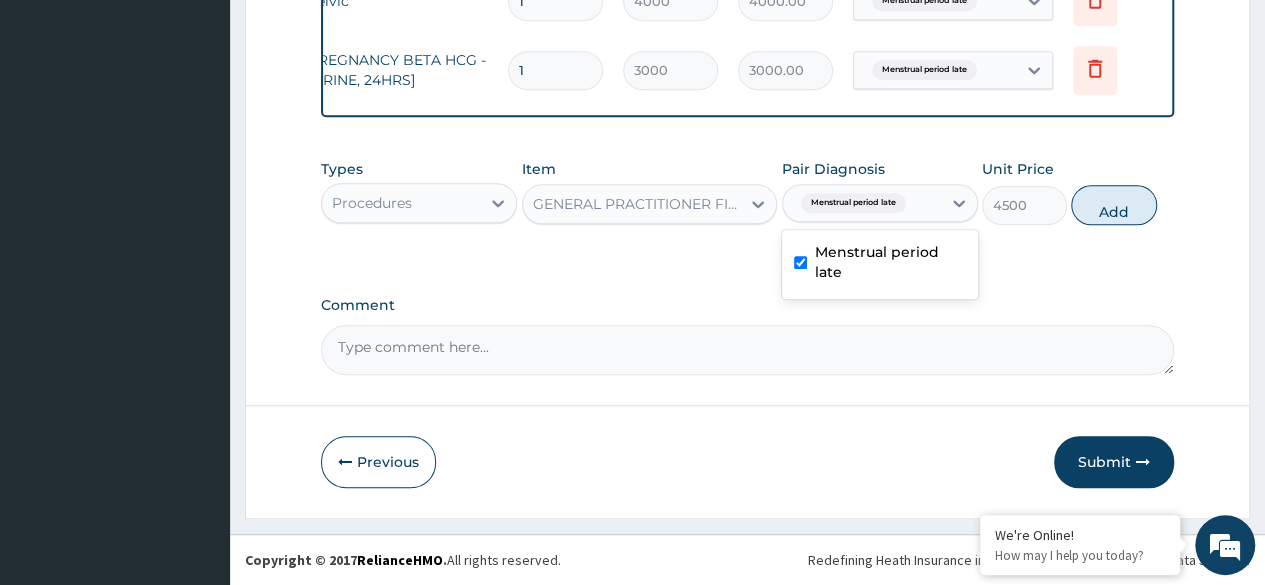 click on "Menstrual period late" at bounding box center [890, 262] 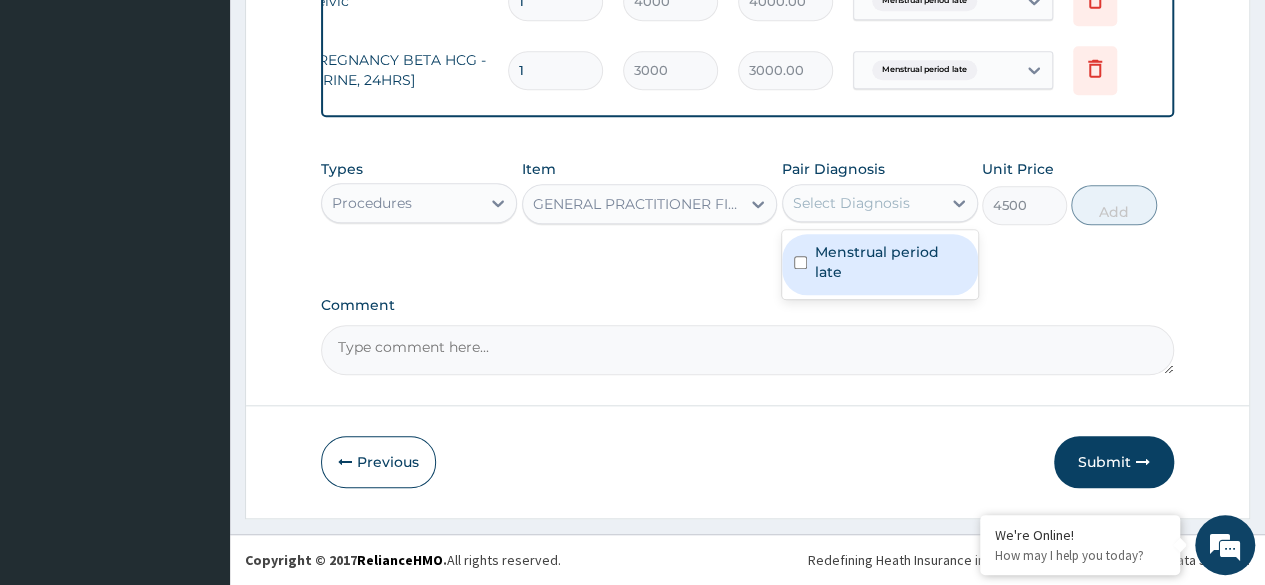click on "Menstrual period late" at bounding box center (890, 262) 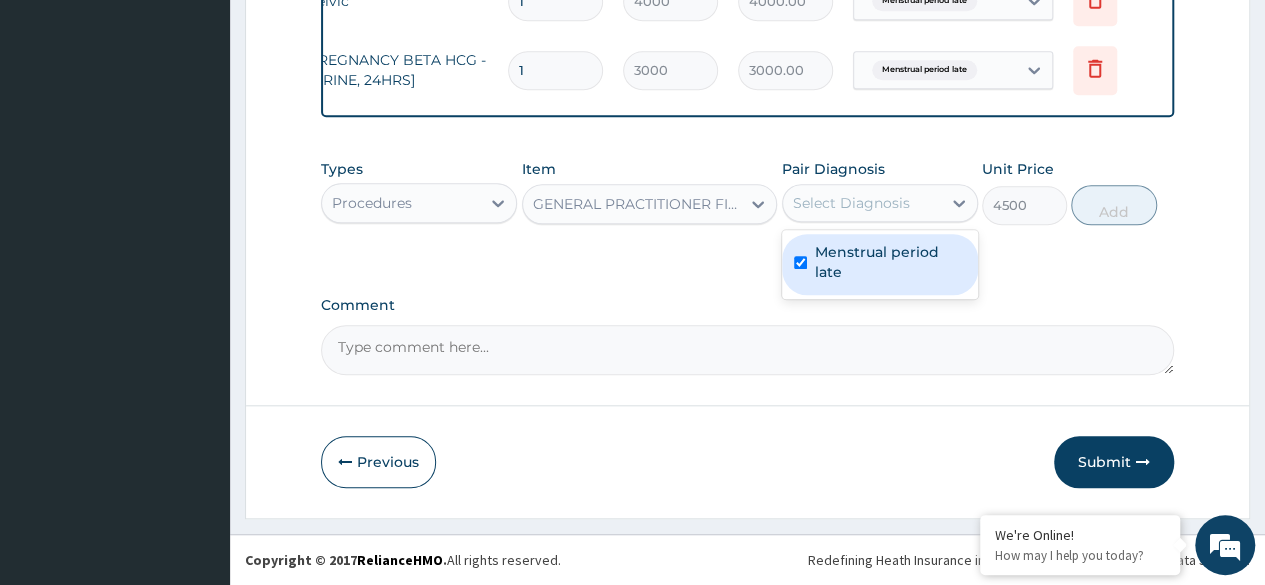 checkbox on "true" 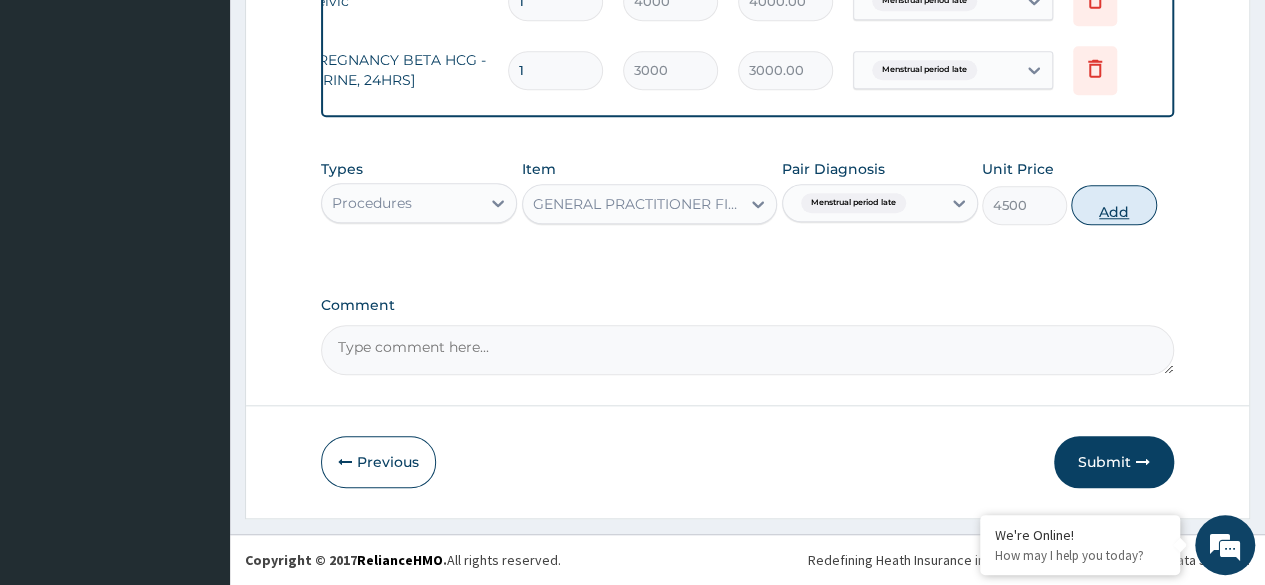 click on "Add" at bounding box center (1113, 205) 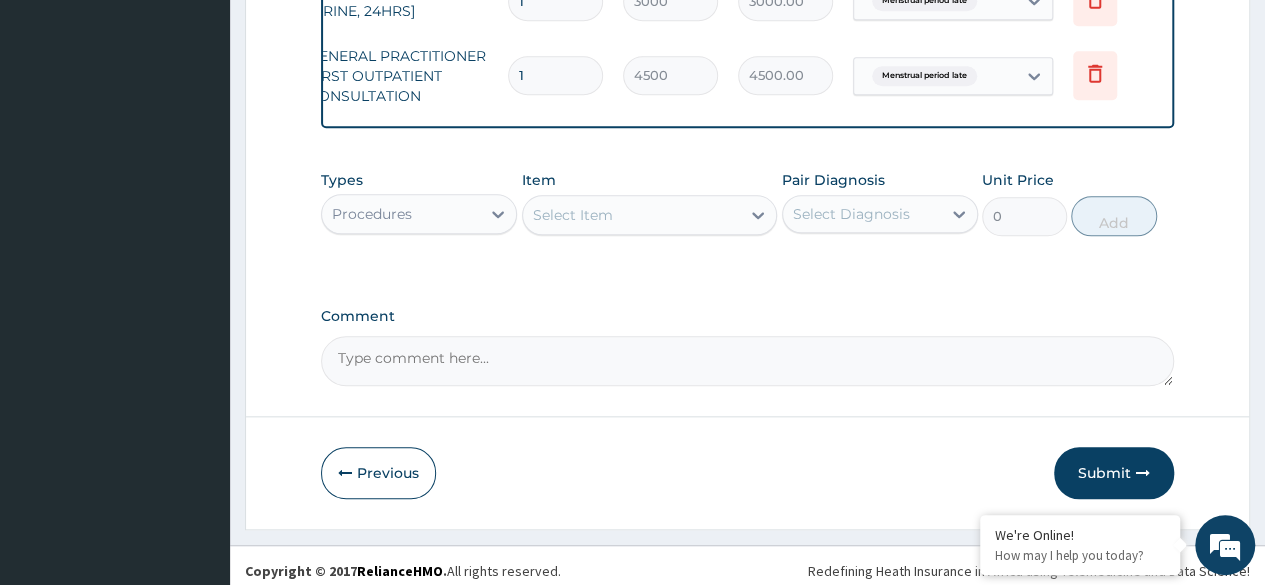 scroll, scrollTop: 923, scrollLeft: 0, axis: vertical 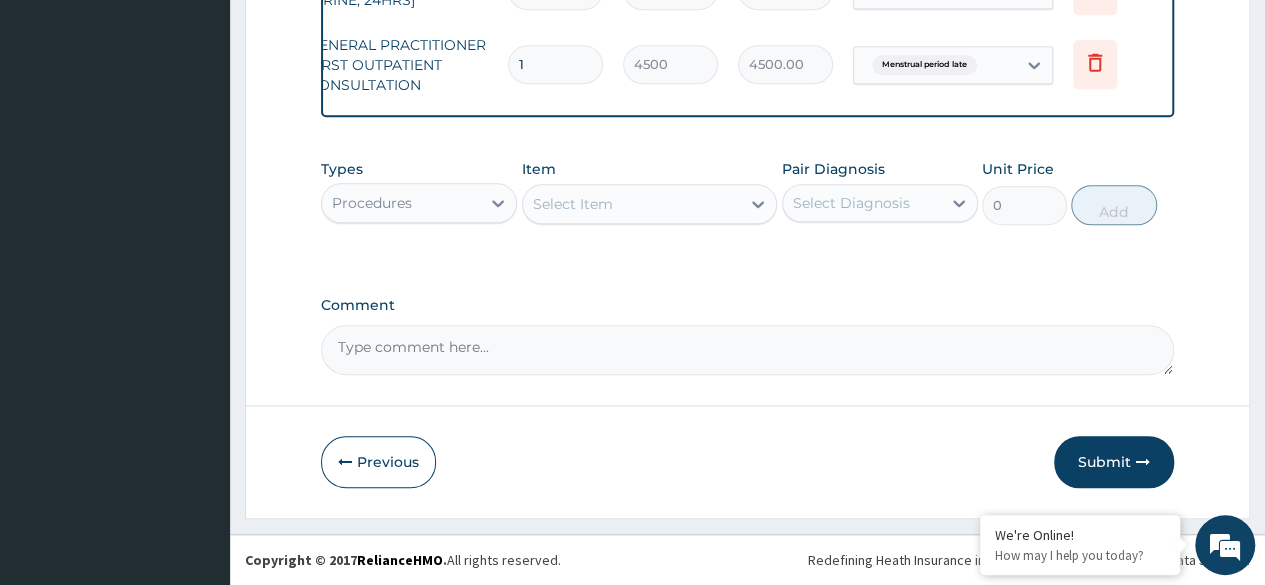 click on "Submit" at bounding box center [1114, 462] 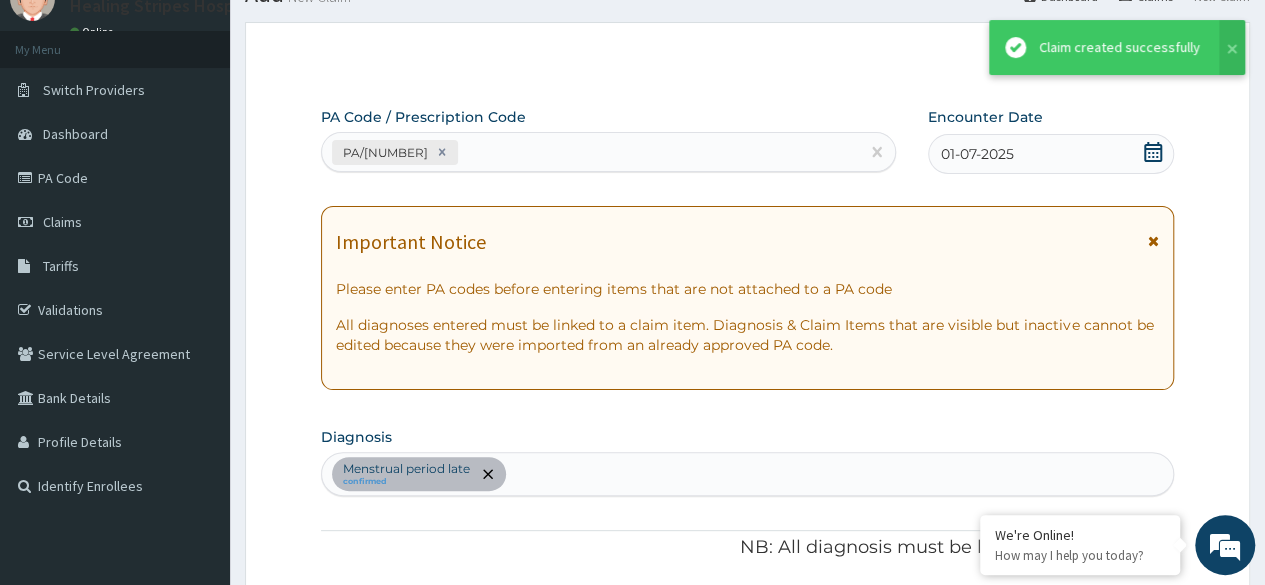 scroll, scrollTop: 923, scrollLeft: 0, axis: vertical 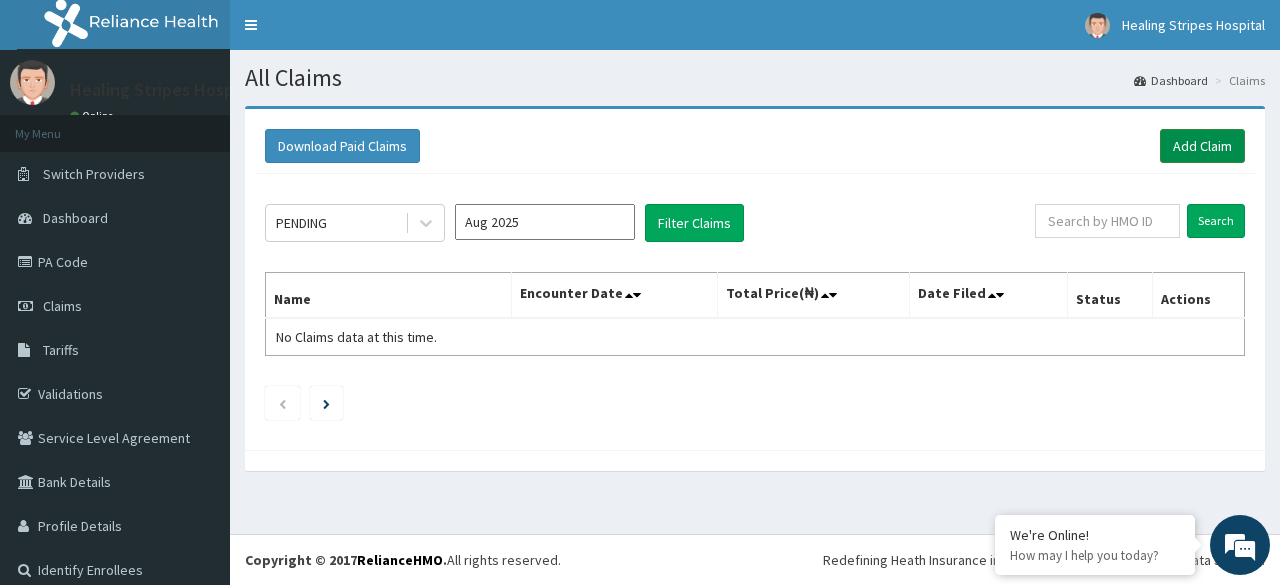 click on "Add Claim" at bounding box center [1202, 146] 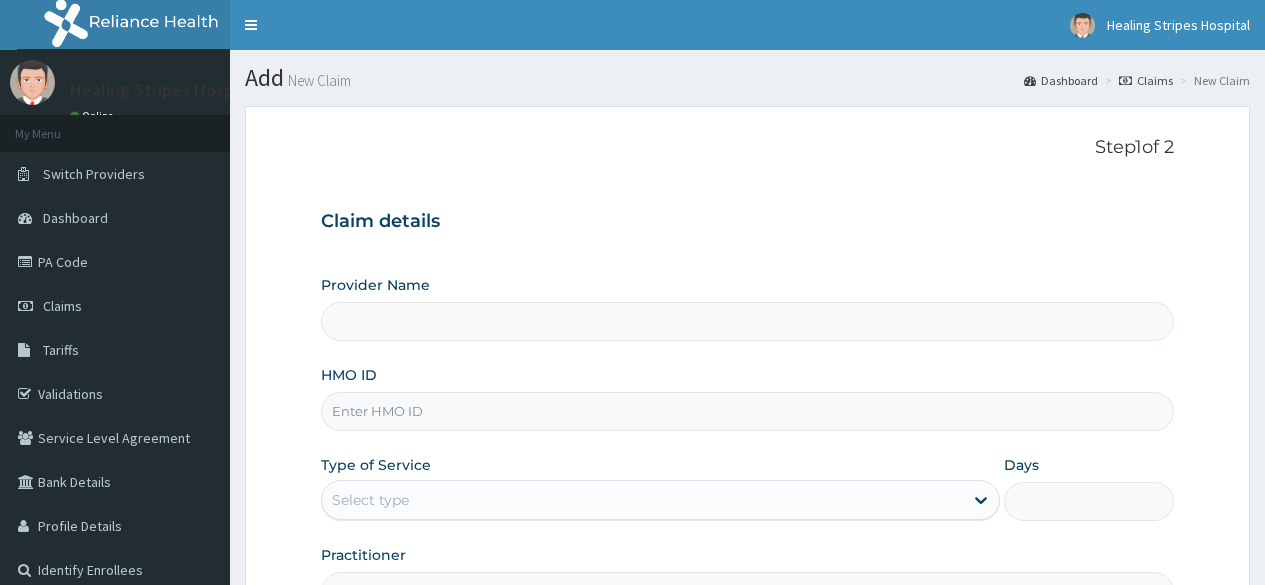 scroll, scrollTop: 0, scrollLeft: 0, axis: both 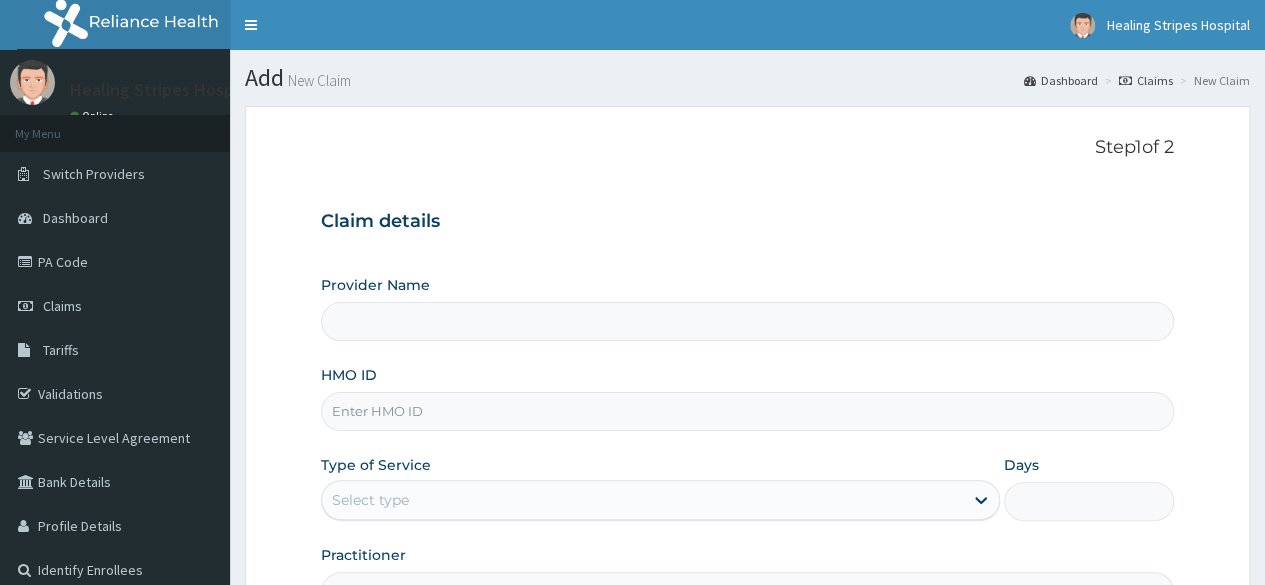 type on "Healing Stripes Hospital" 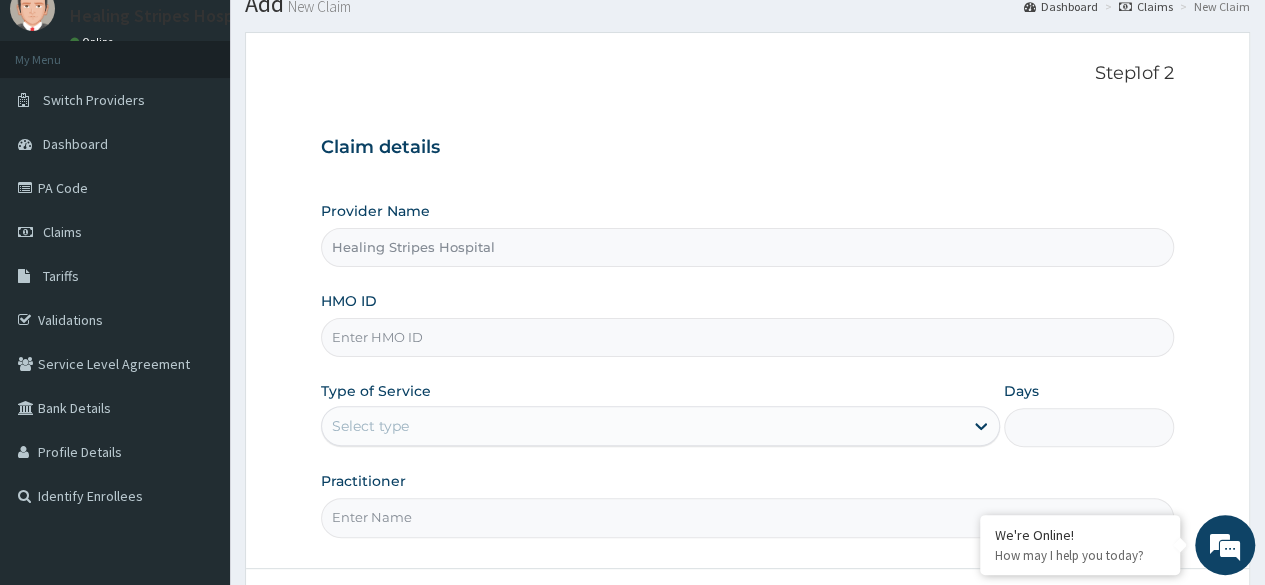 scroll, scrollTop: 100, scrollLeft: 0, axis: vertical 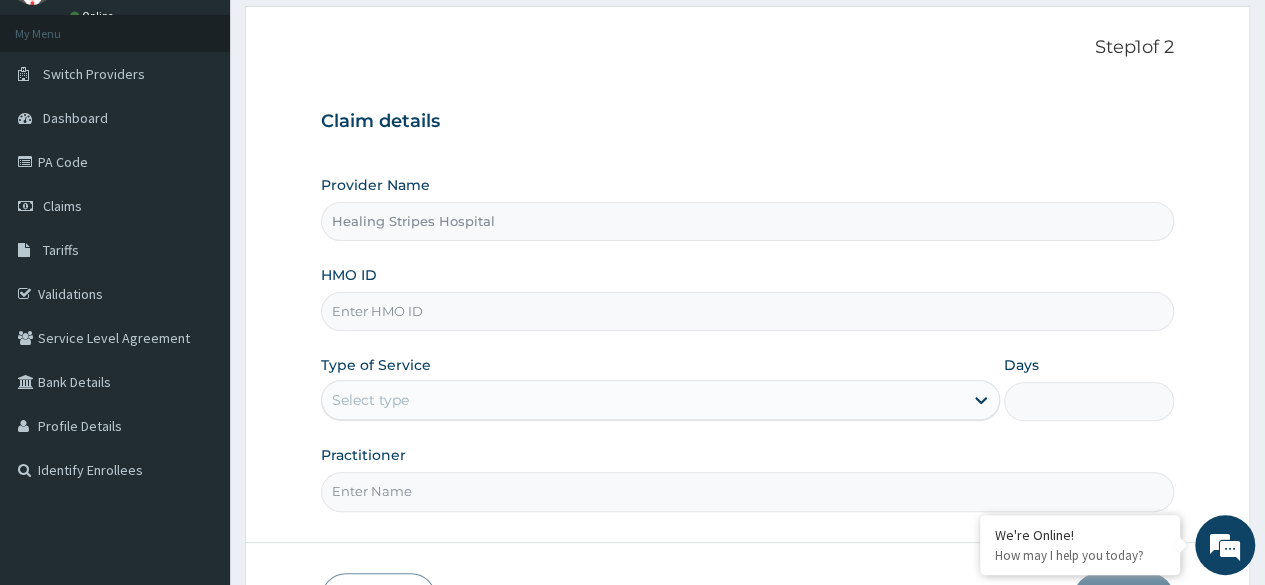 click on "HMO ID" at bounding box center [747, 311] 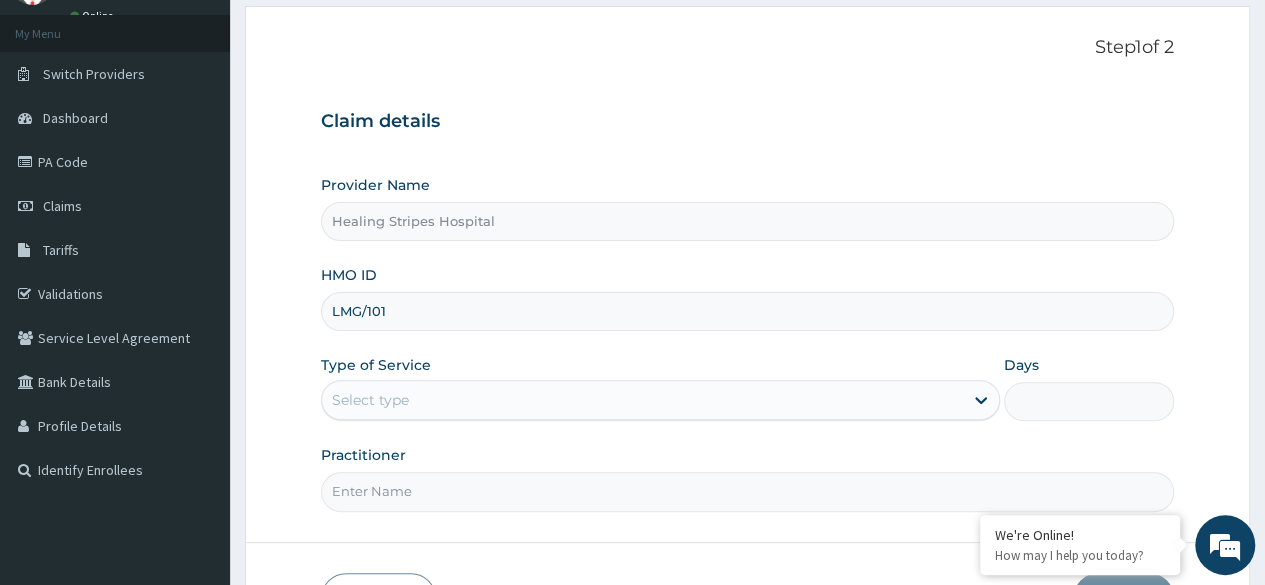 scroll, scrollTop: 0, scrollLeft: 0, axis: both 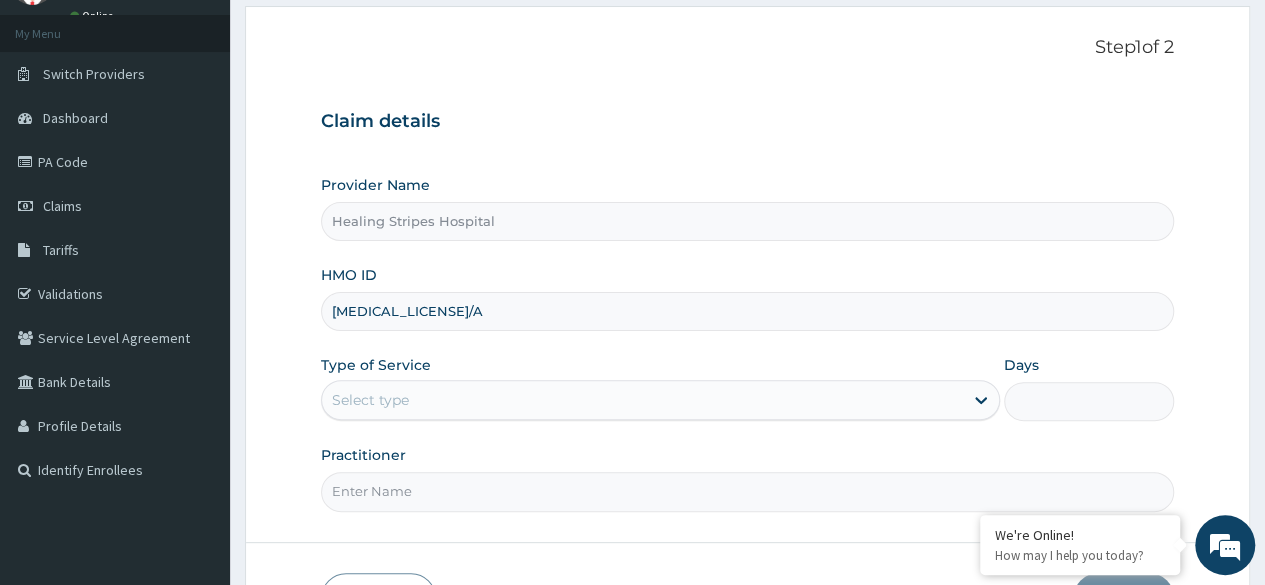 type on "[MEDICAL_LICENSE]/A" 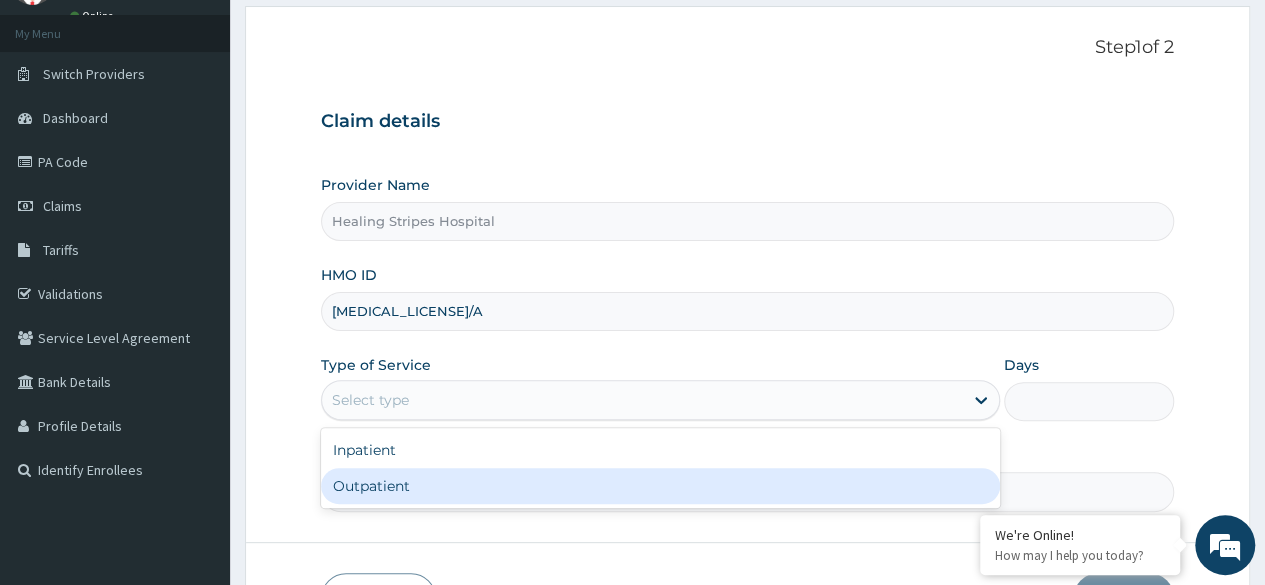 click on "Outpatient" at bounding box center (660, 486) 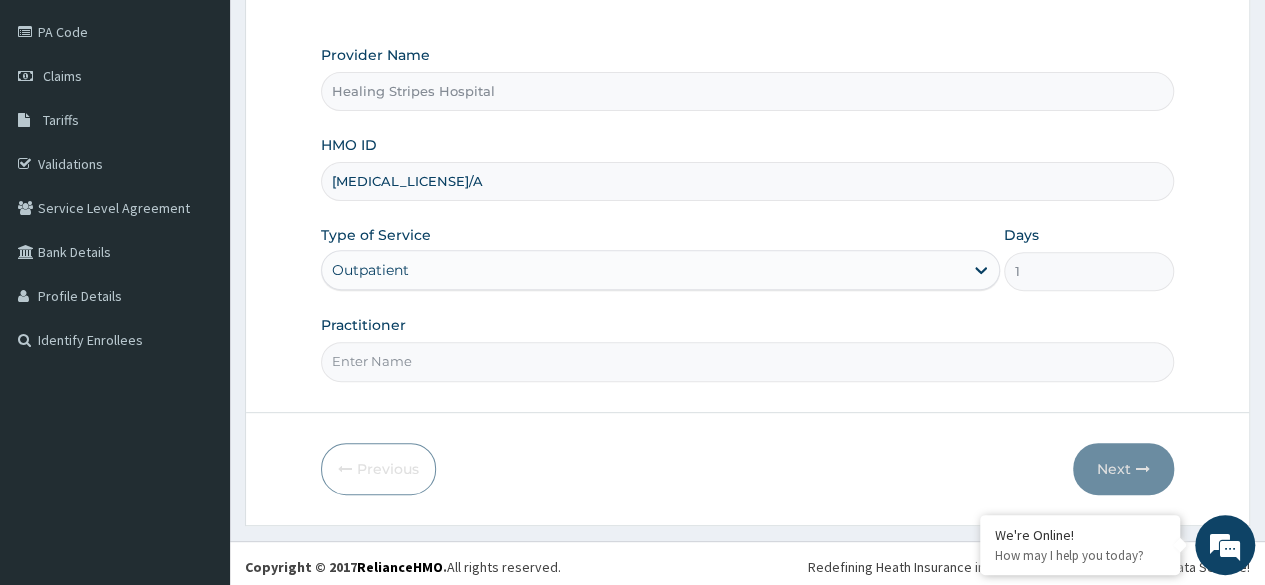 scroll, scrollTop: 232, scrollLeft: 0, axis: vertical 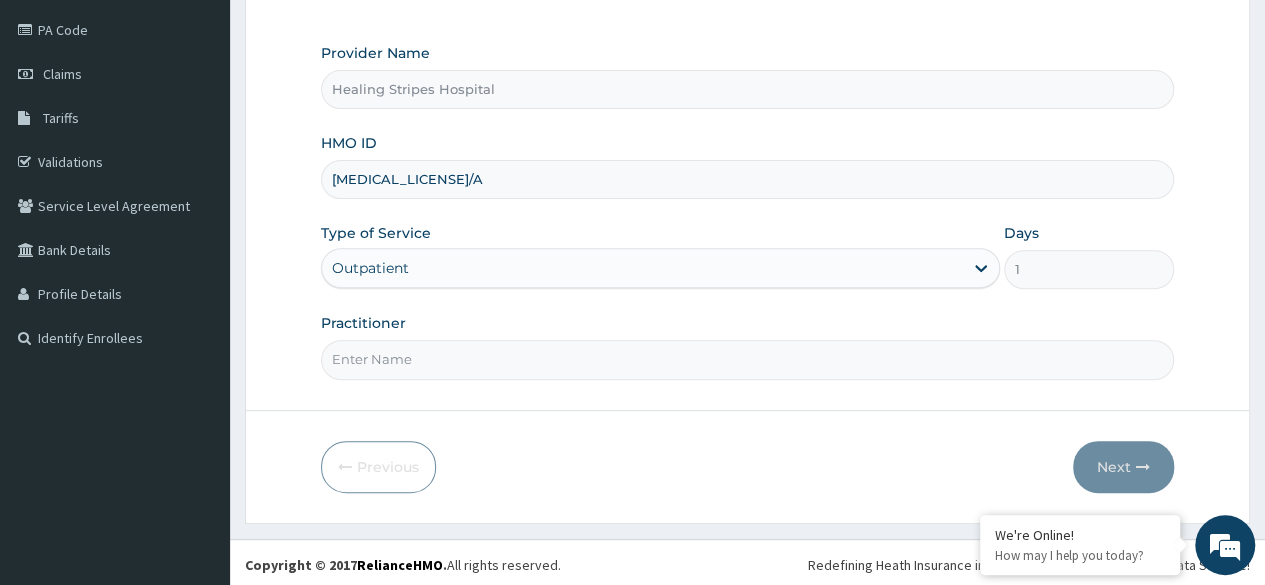 click on "Practitioner" at bounding box center (747, 359) 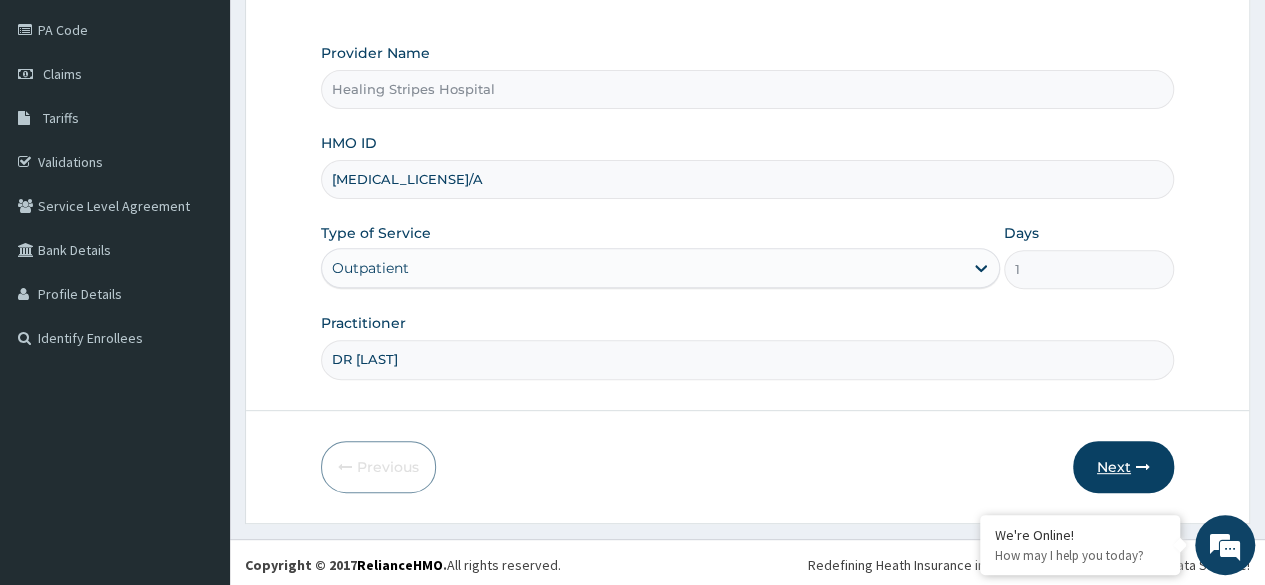type on "DR [LAST]" 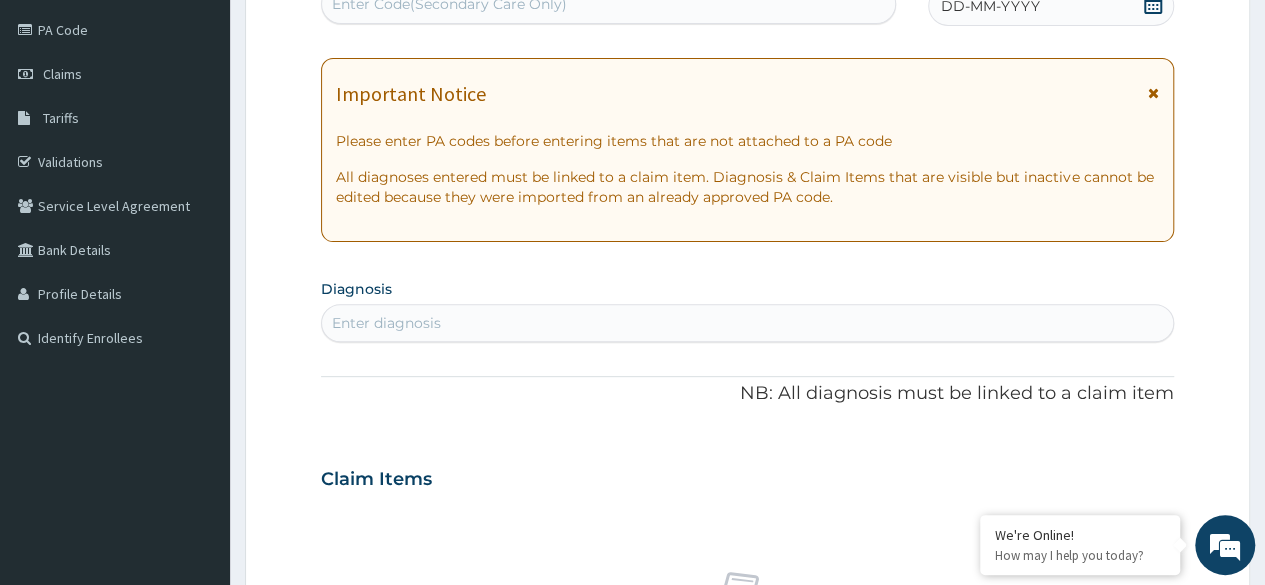 click on "Enter diagnosis" at bounding box center [747, 323] 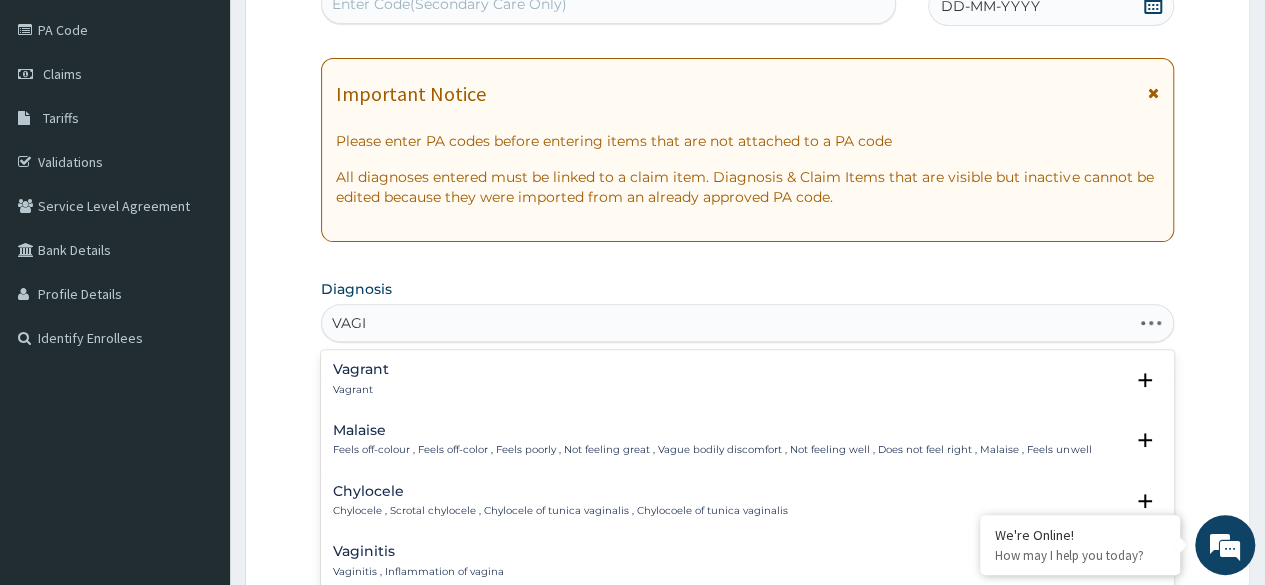 type on "VAGIN" 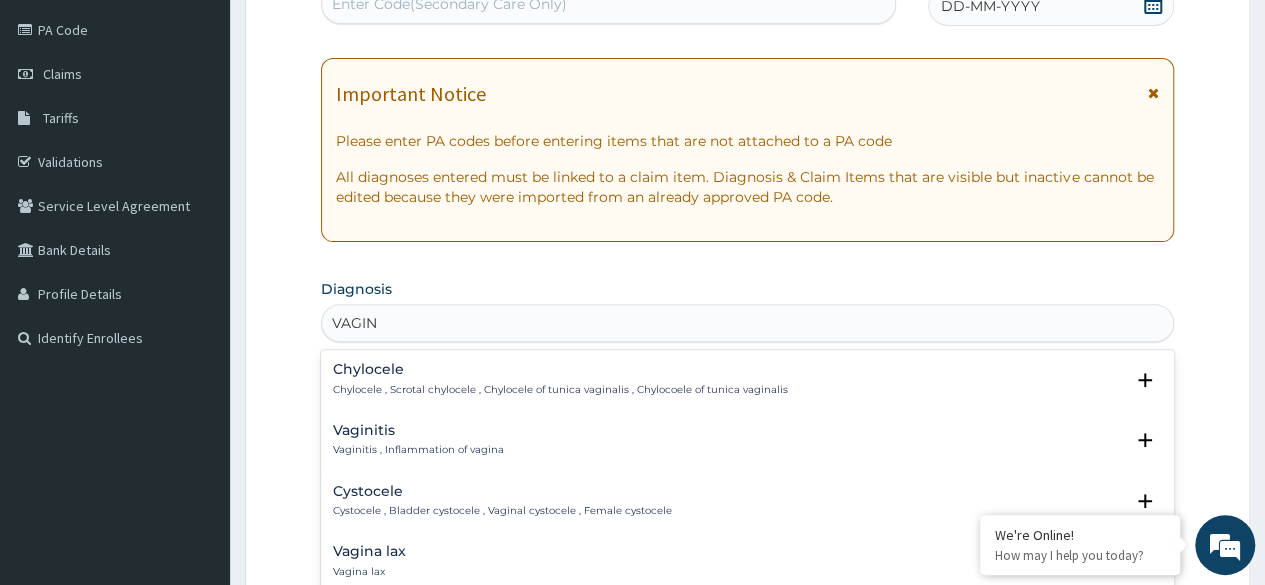 click on "Vaginitis Vaginitis , Inflammation of vagina" at bounding box center (747, 440) 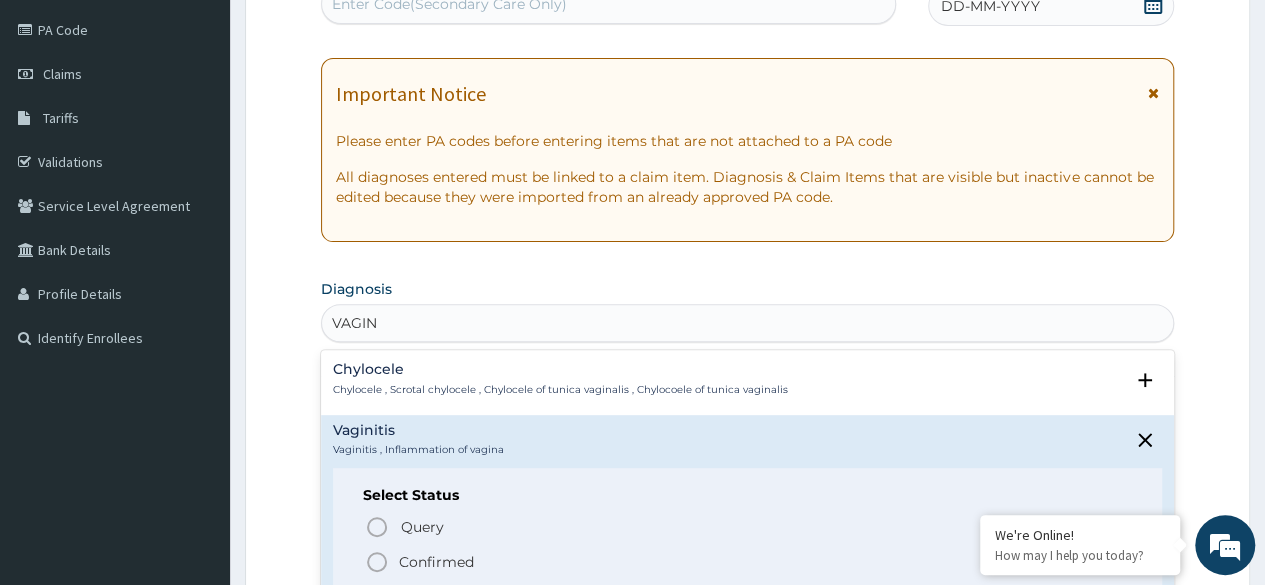 click 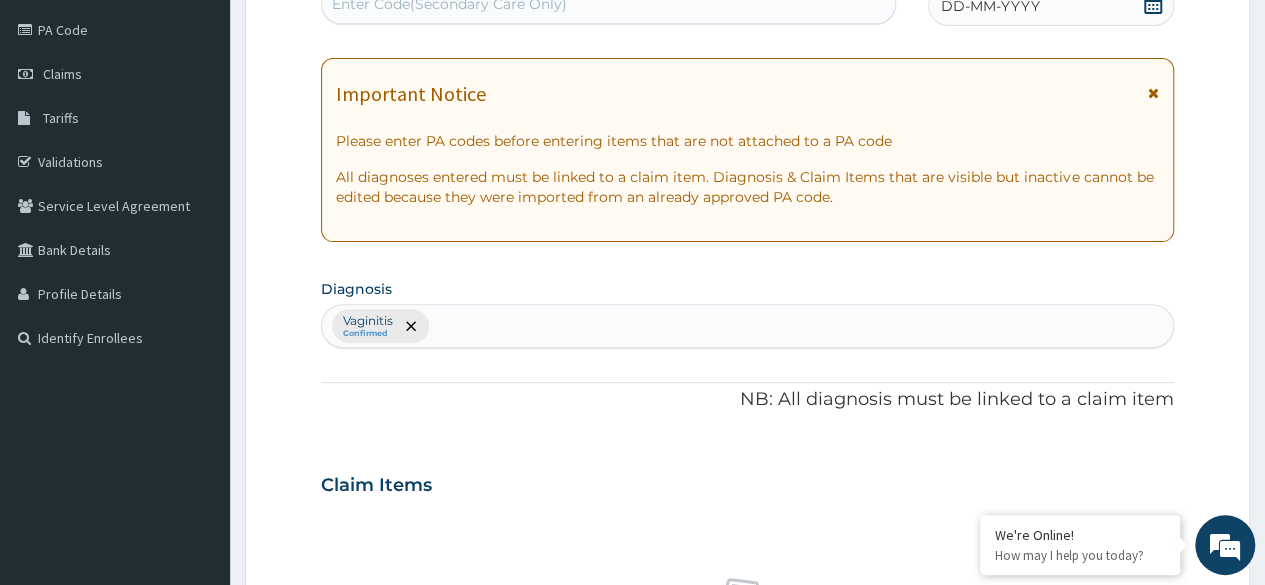 scroll, scrollTop: 0, scrollLeft: 0, axis: both 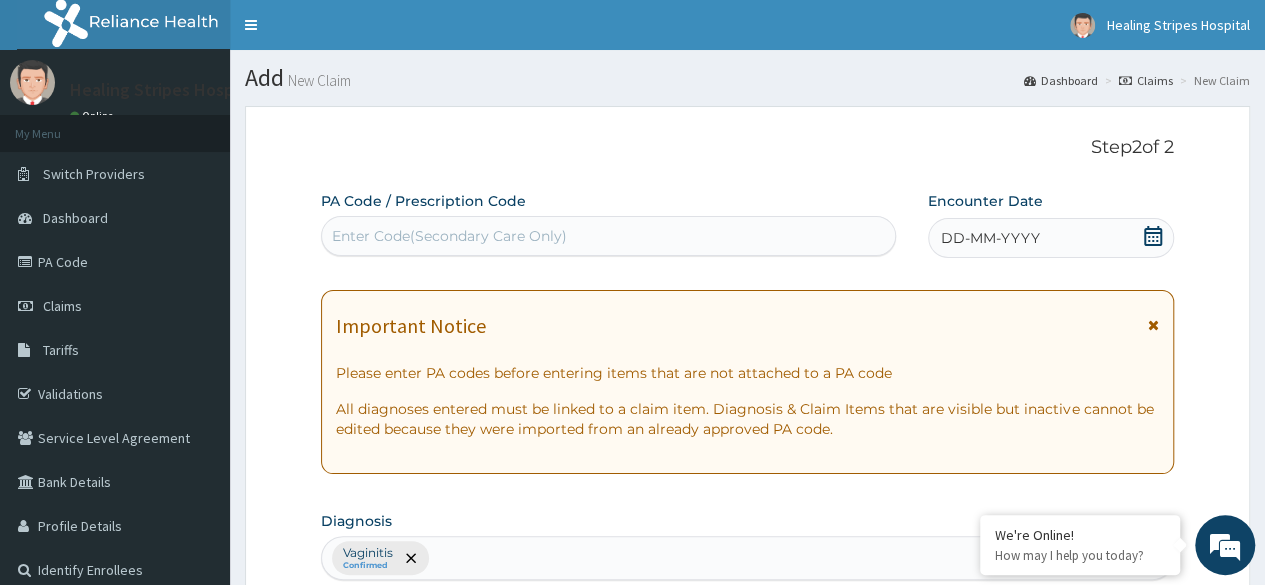 click on "Enter Code(Secondary Care Only)" at bounding box center (608, 236) 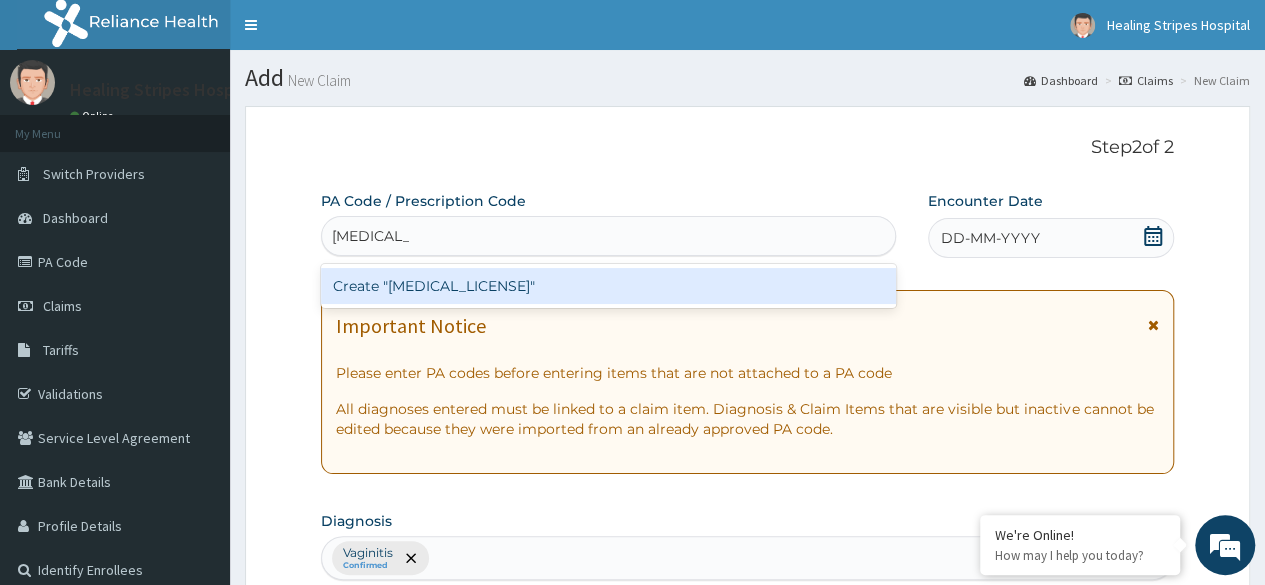 type on "[MEDICAL_LICENSE]" 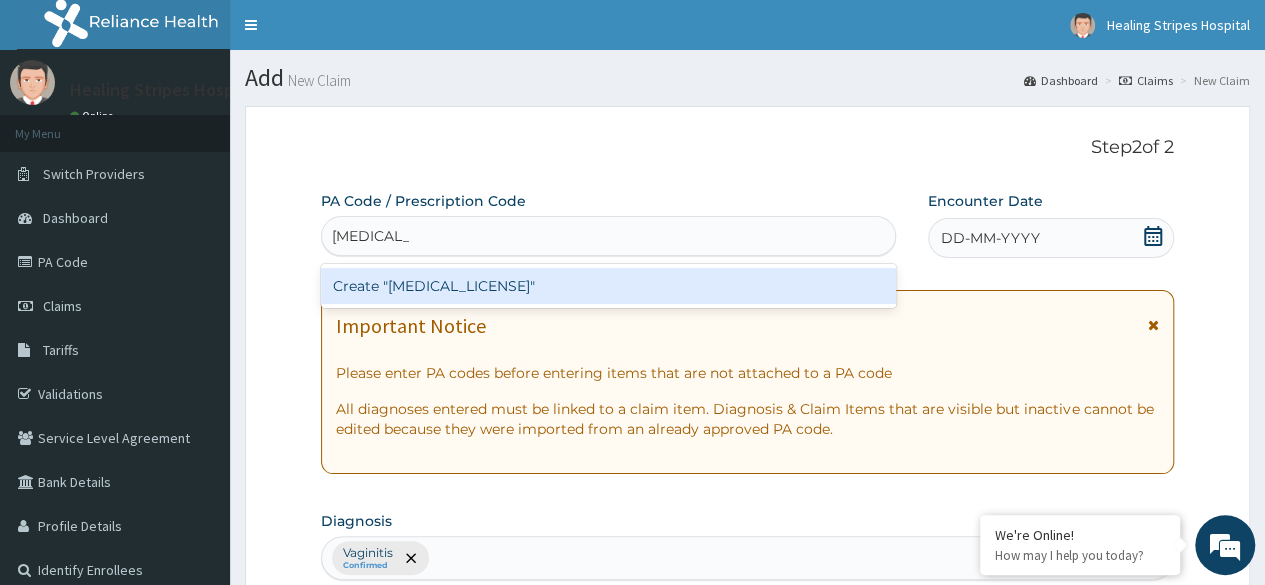 click on "Create "[MEDICAL_LICENSE]"" at bounding box center [608, 286] 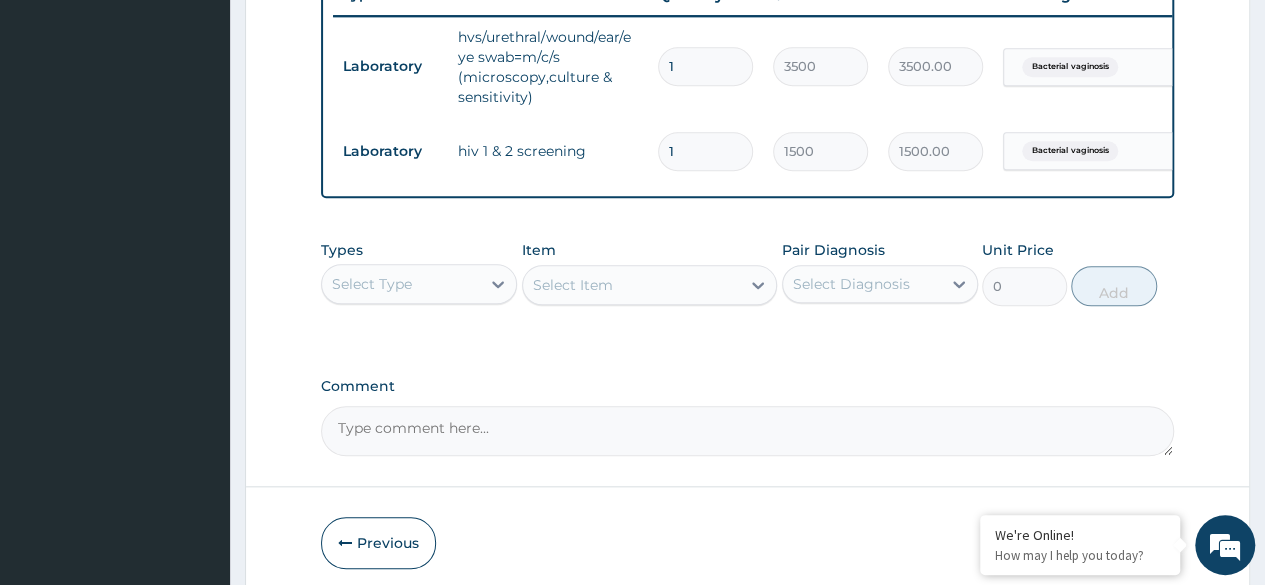 scroll, scrollTop: 800, scrollLeft: 0, axis: vertical 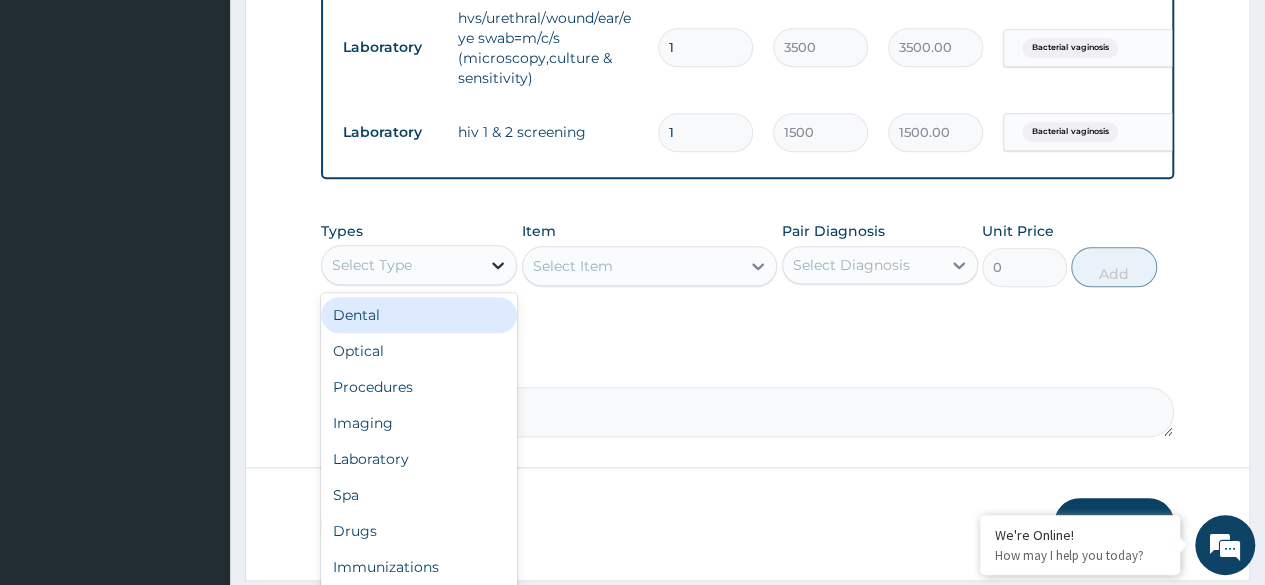 click 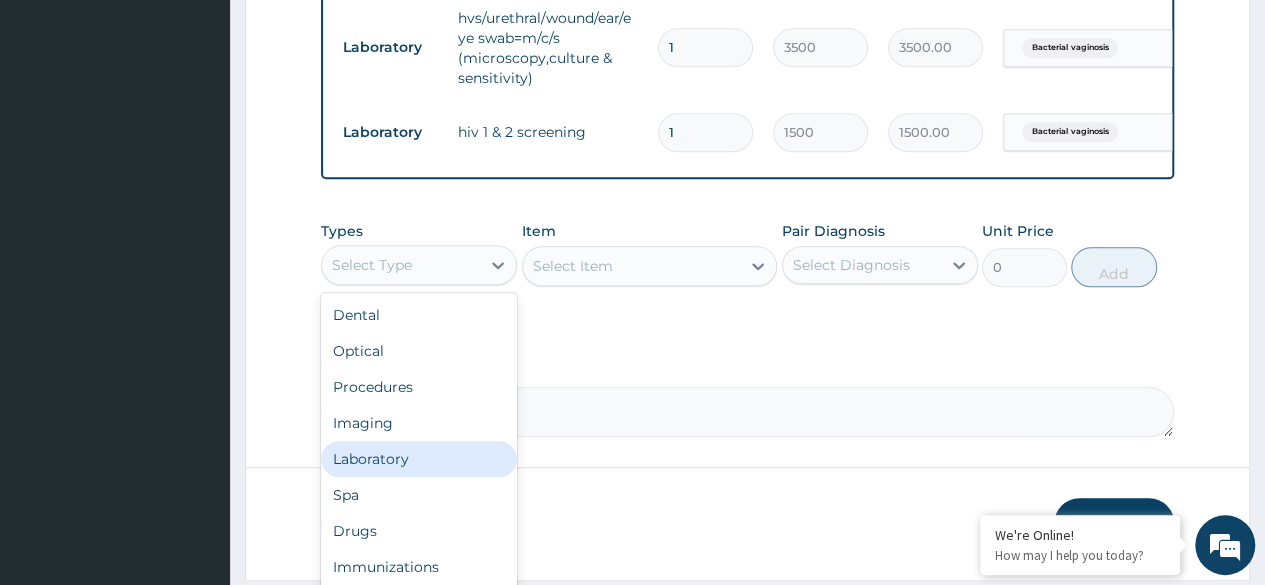 click on "Laboratory" at bounding box center [419, 459] 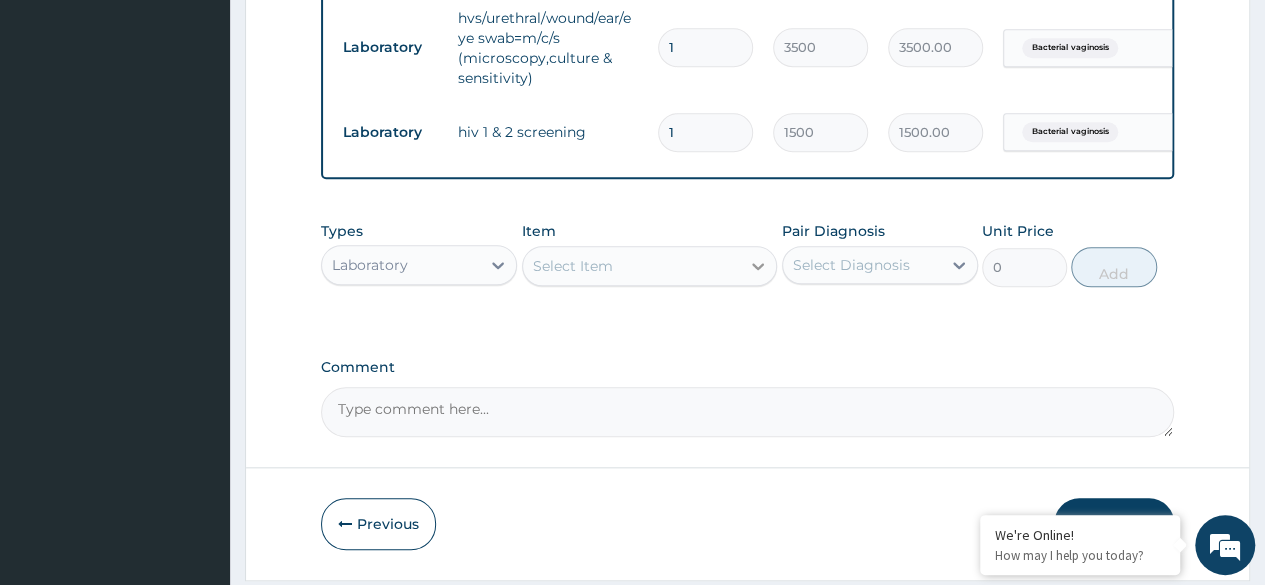 click 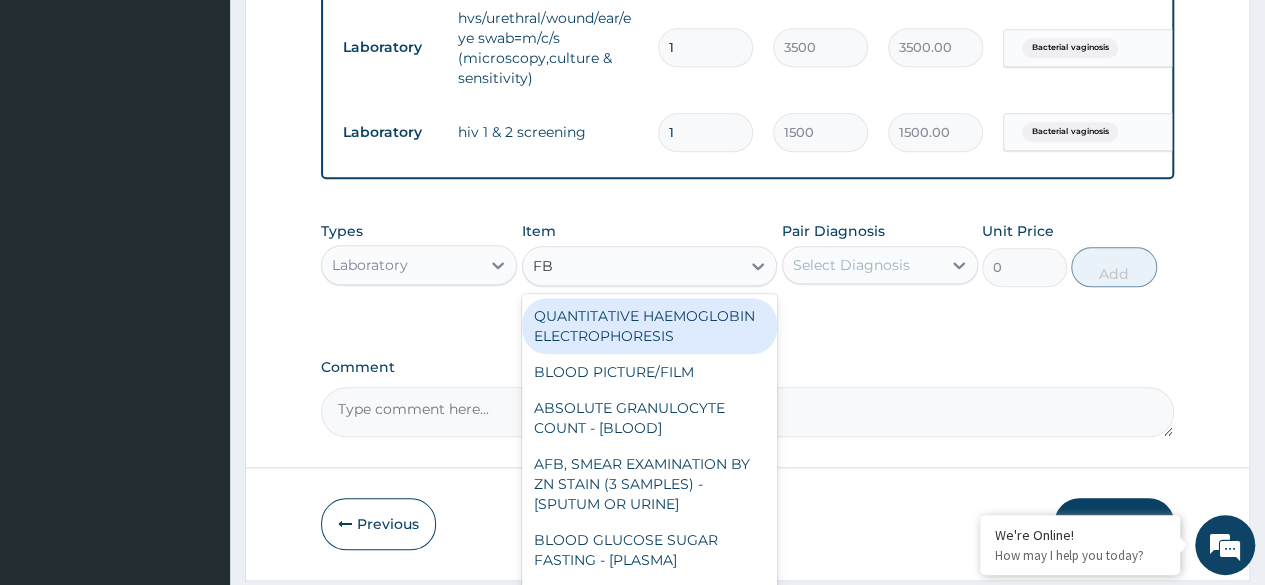 type on "FBC" 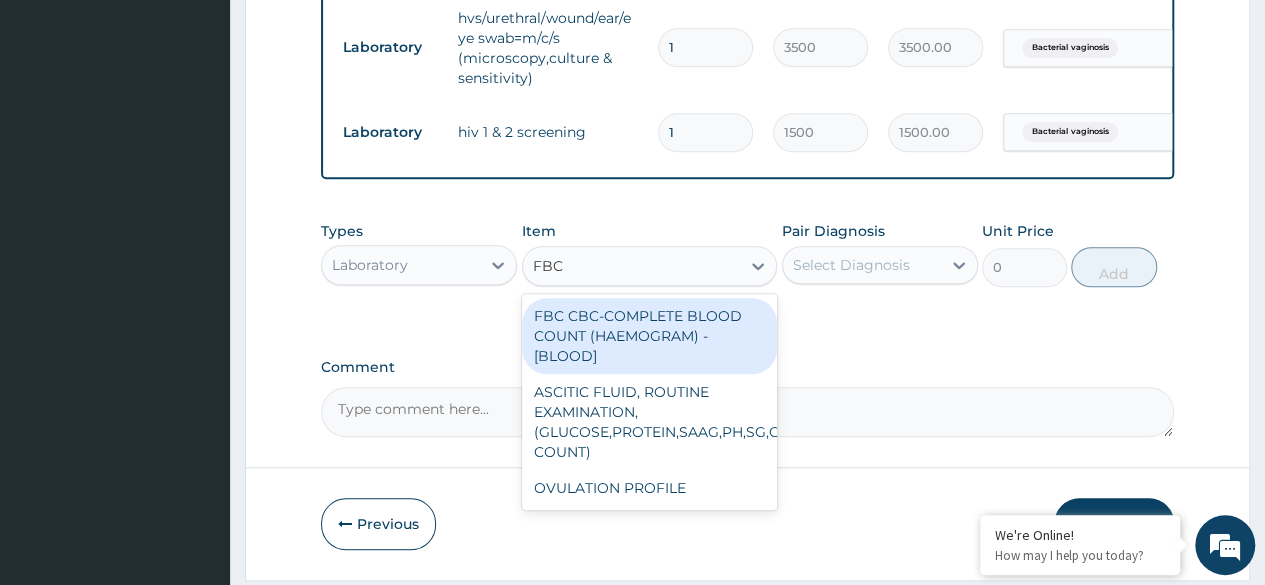 click on "FBC CBC-COMPLETE BLOOD COUNT (HAEMOGRAM) - [BLOOD]" at bounding box center [650, 336] 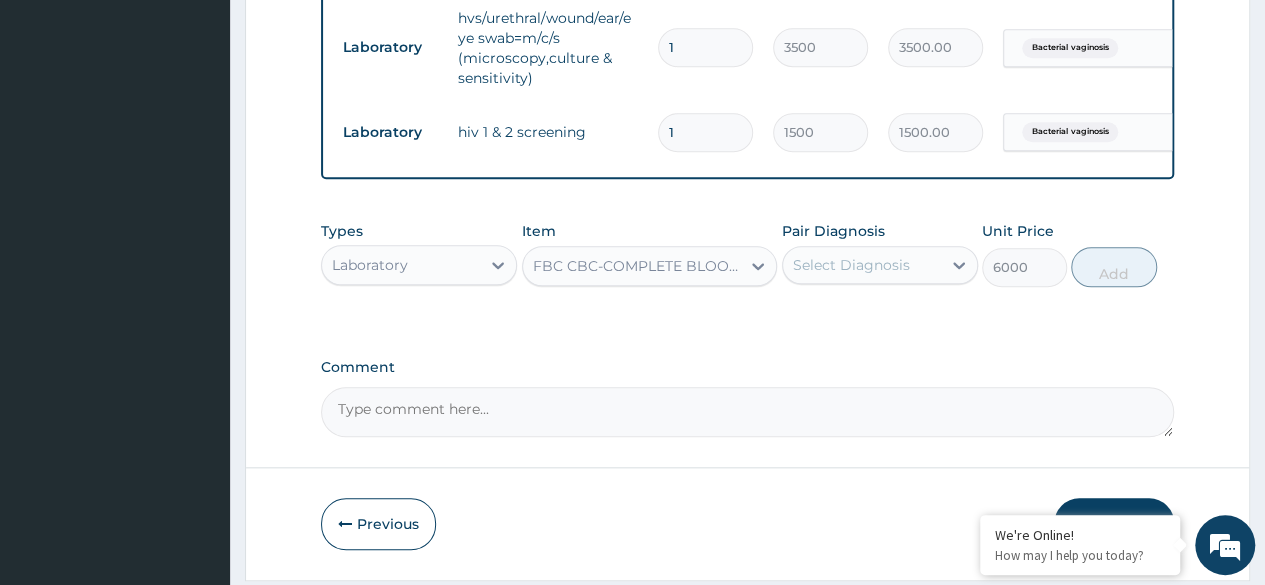 click on "Select Diagnosis" at bounding box center [862, 265] 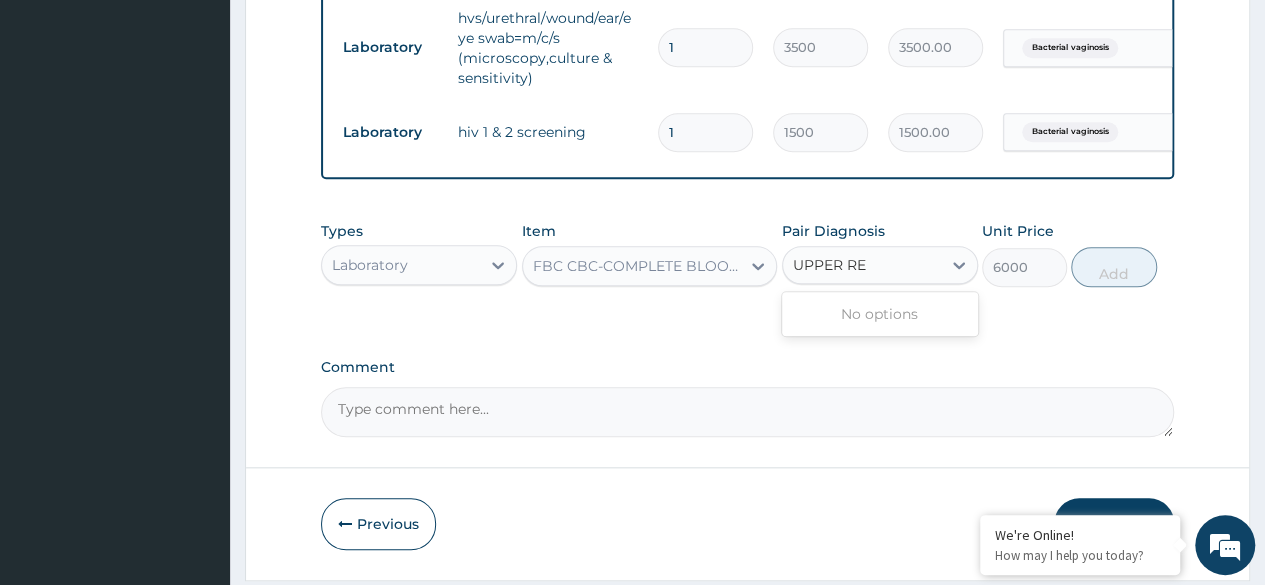 type on "UPPER RES" 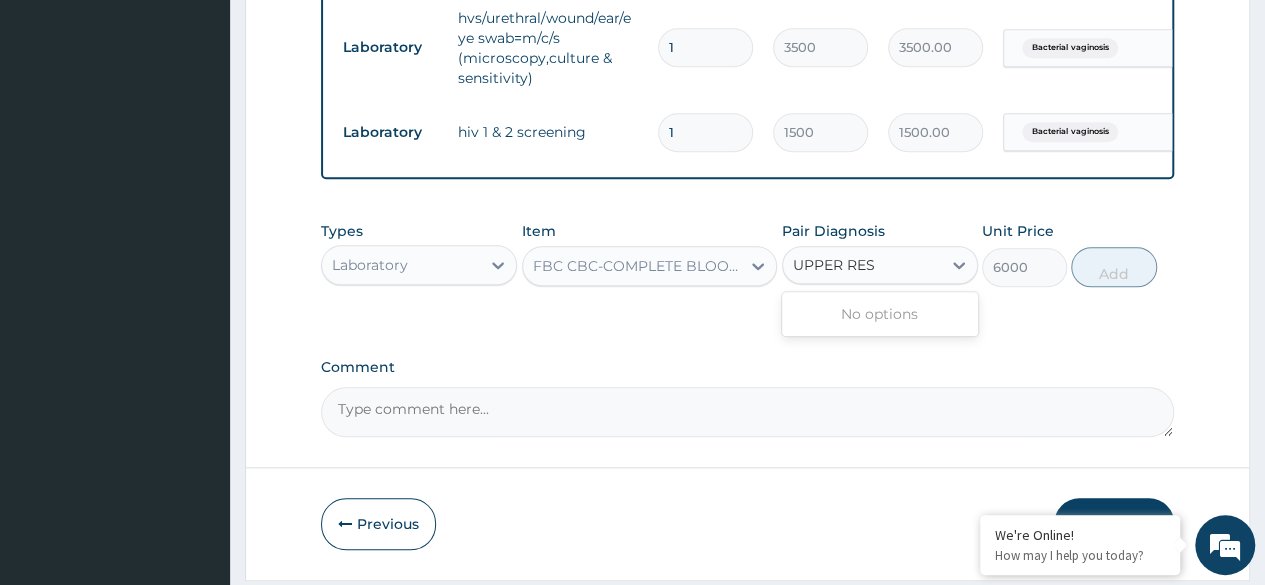 type 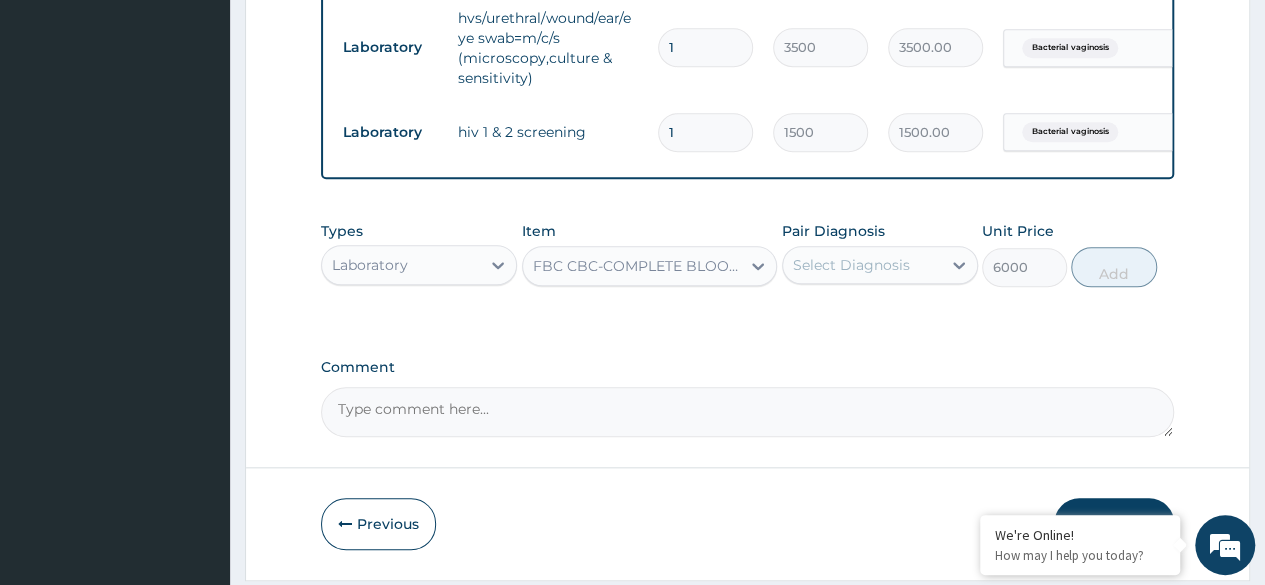 click on "Select Diagnosis" at bounding box center (862, 265) 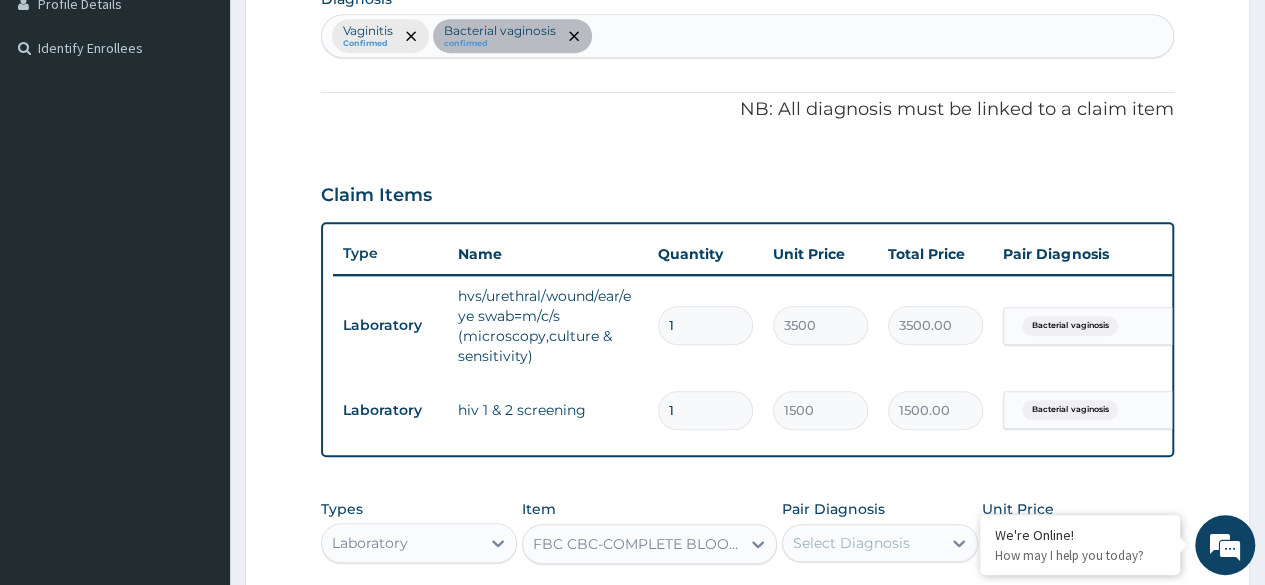 scroll, scrollTop: 300, scrollLeft: 0, axis: vertical 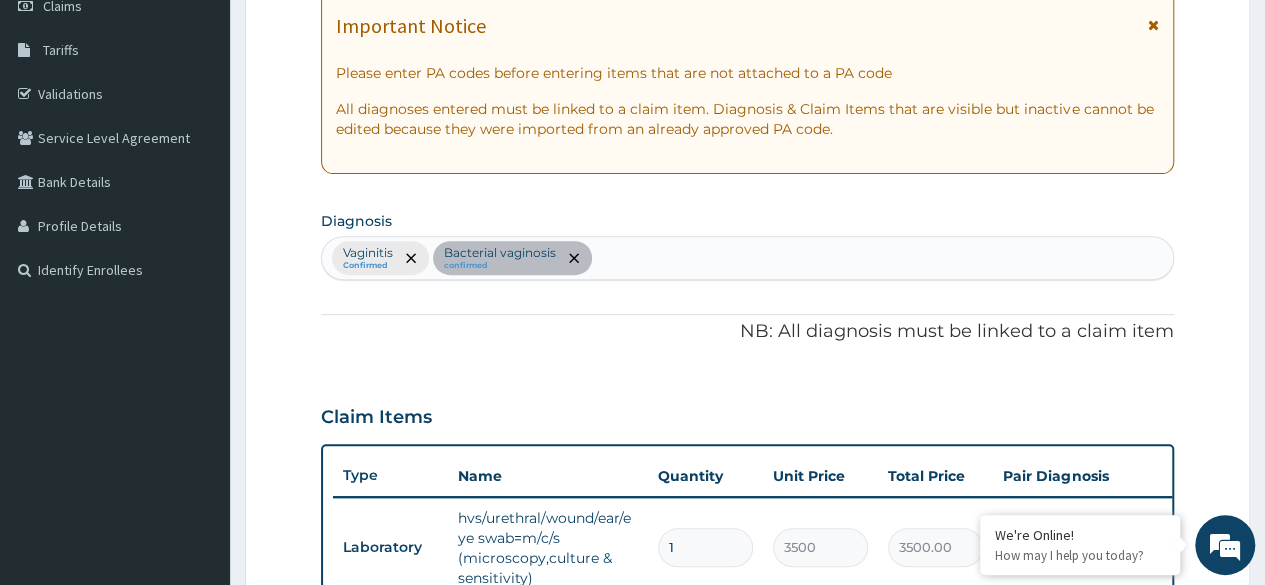 click on "Vaginitis Confirmed Bacterial vaginosis confirmed" at bounding box center [747, 258] 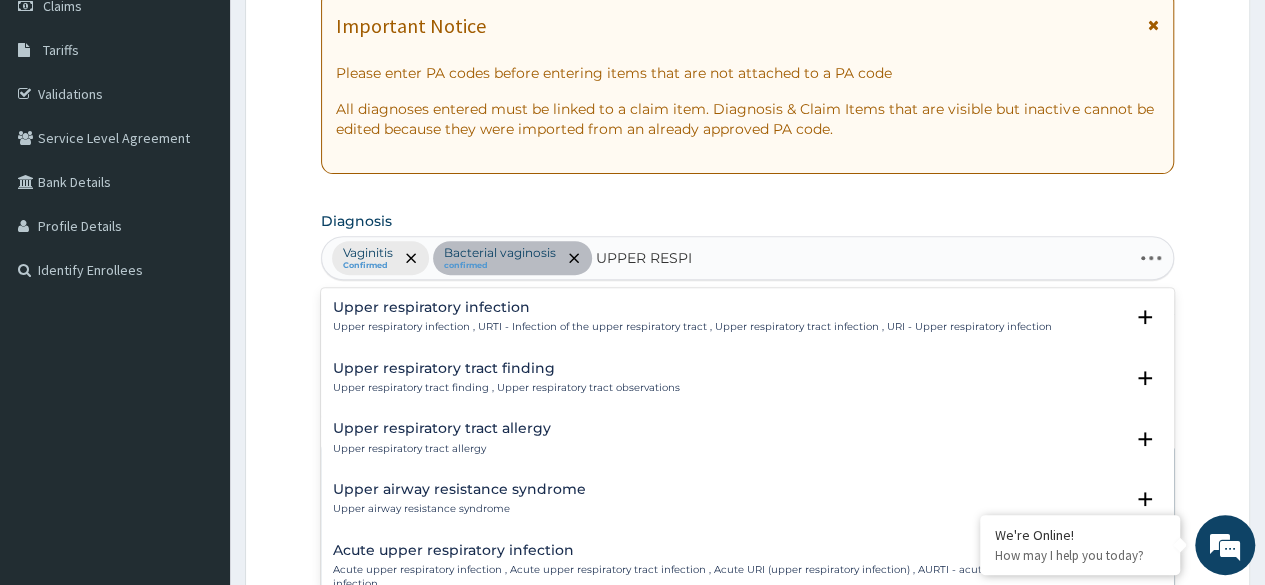 type on "UPPER RESPIR" 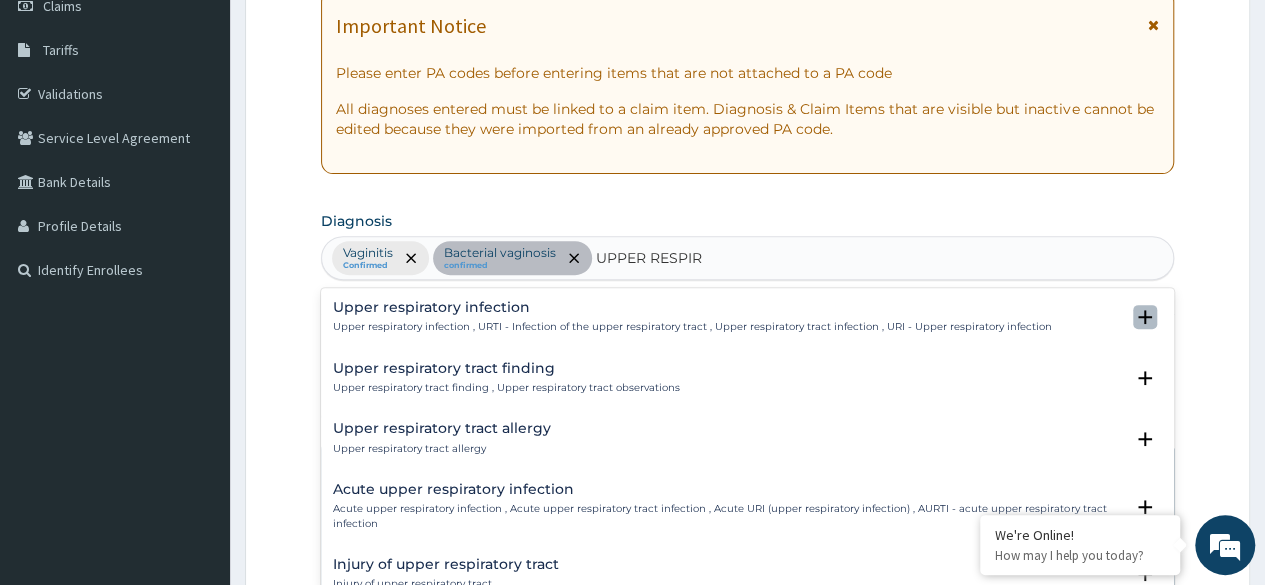 click 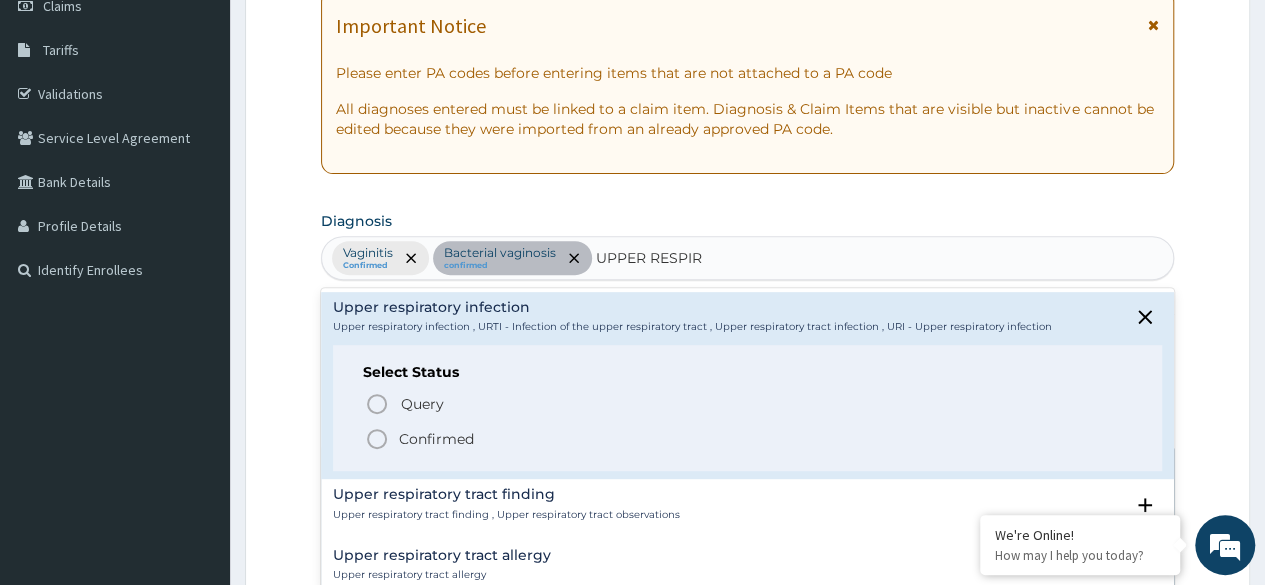 click 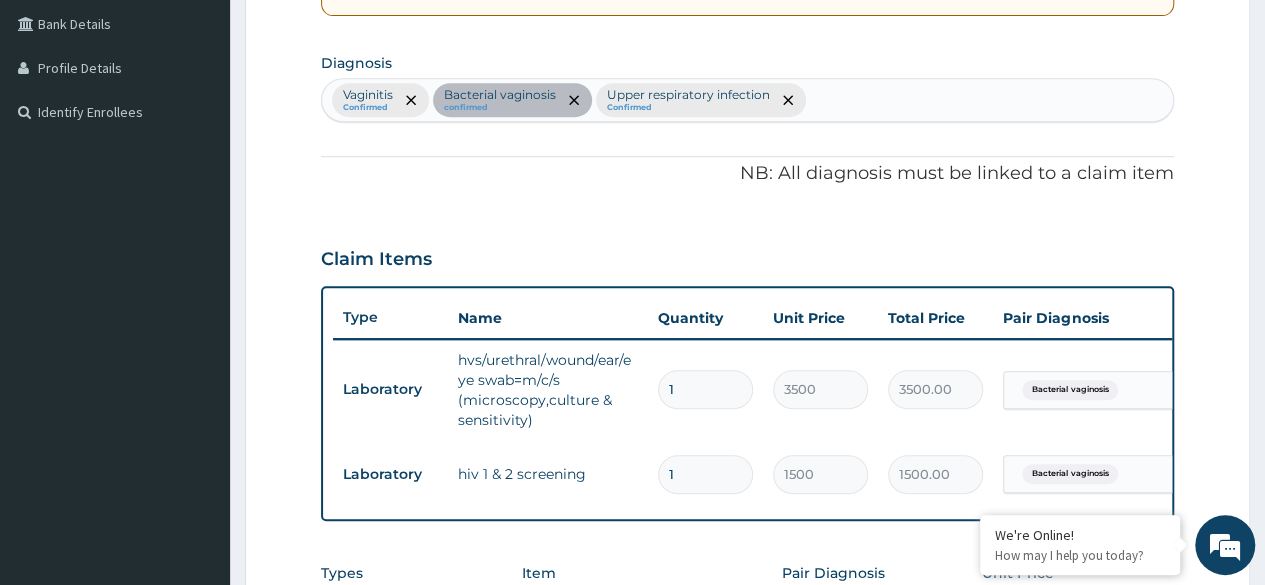 scroll, scrollTop: 700, scrollLeft: 0, axis: vertical 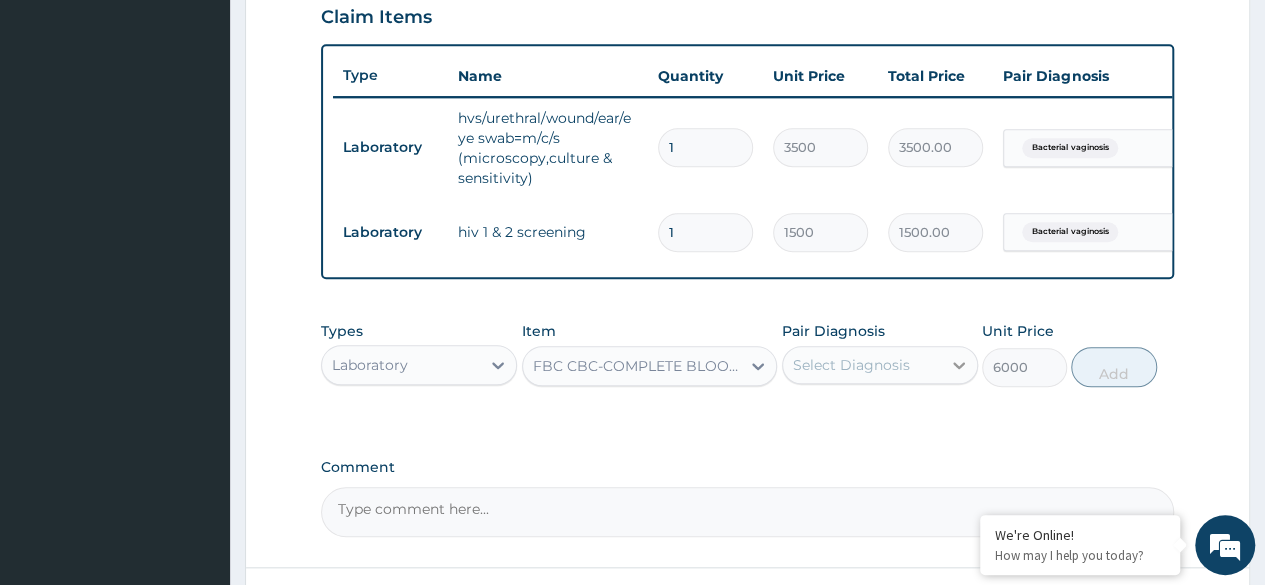 click 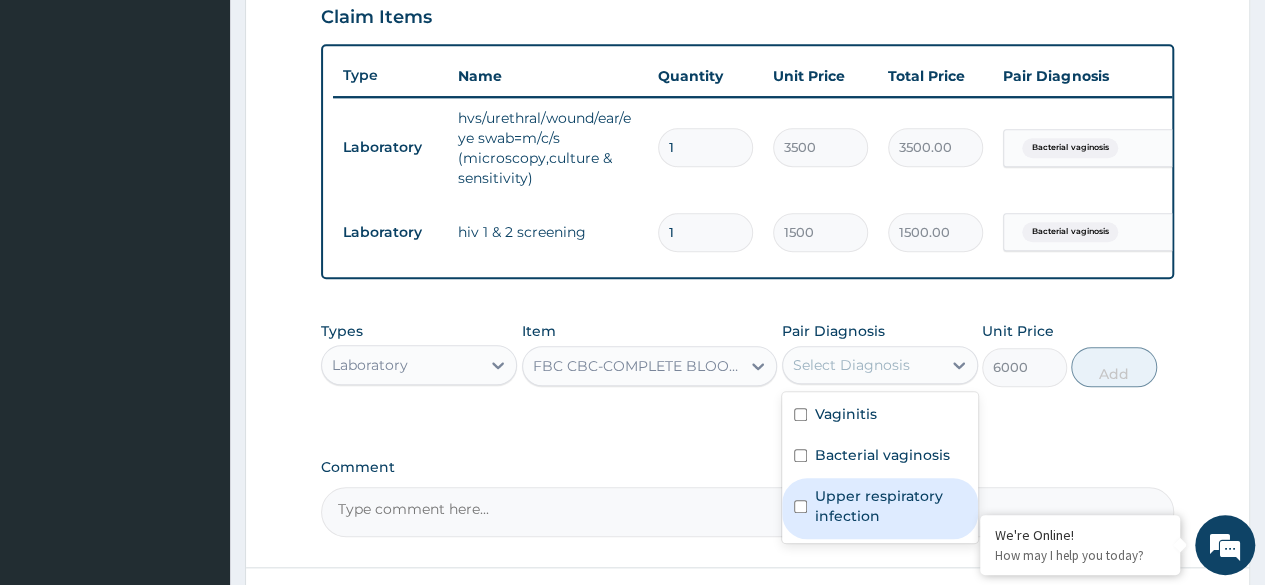 click on "Upper respiratory infection" at bounding box center [890, 506] 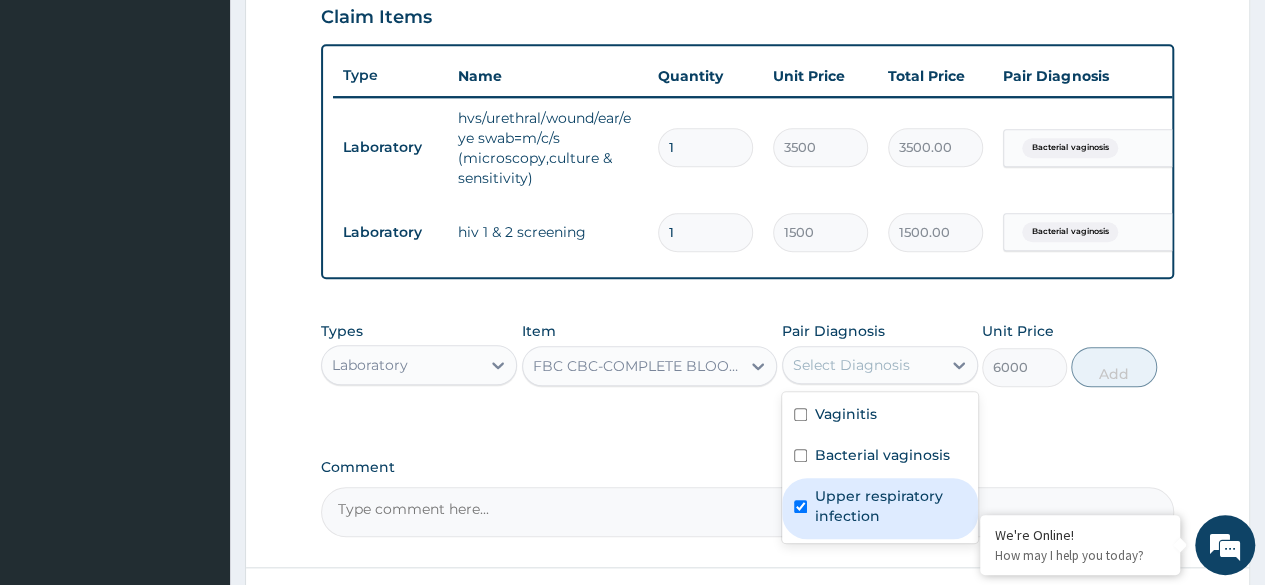 checkbox on "true" 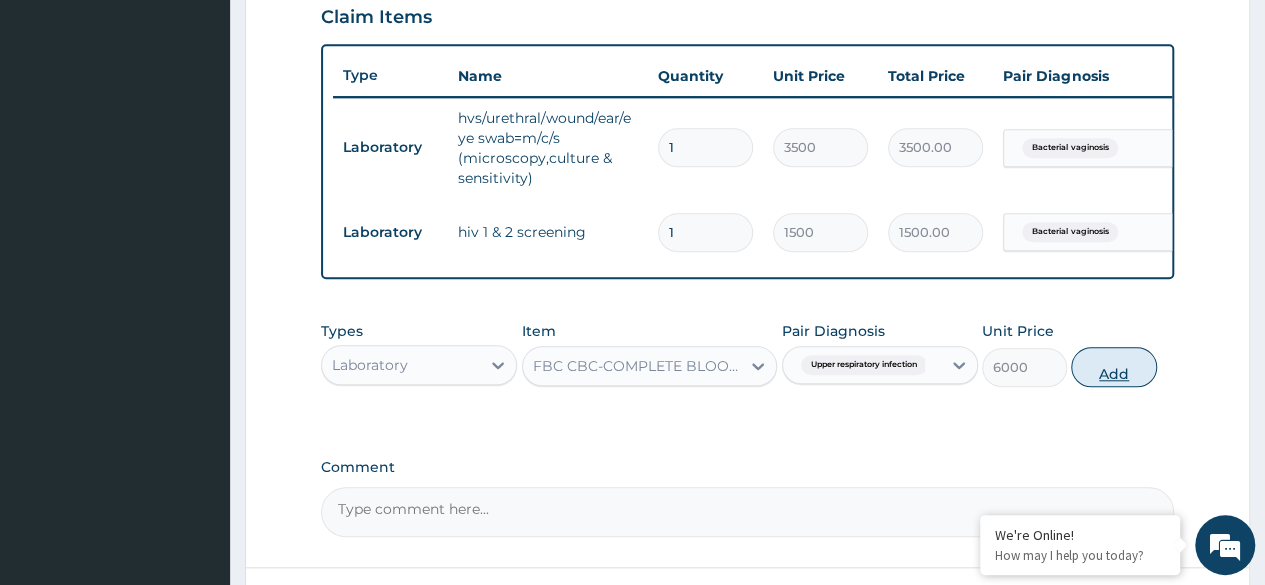 click on "Add" at bounding box center [1113, 367] 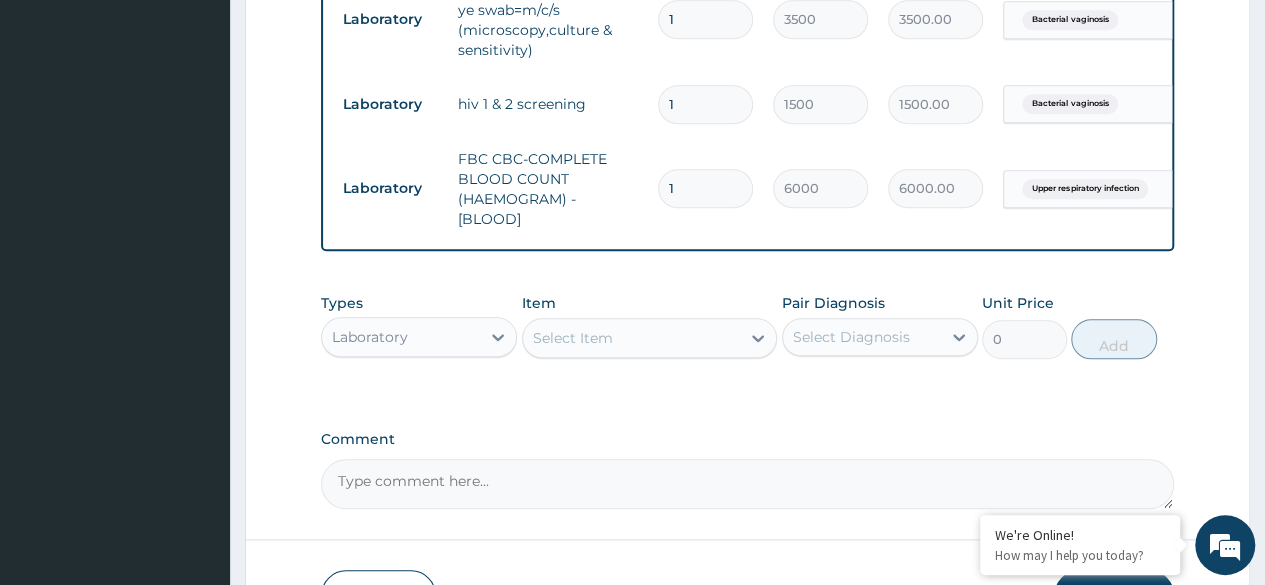 scroll, scrollTop: 974, scrollLeft: 0, axis: vertical 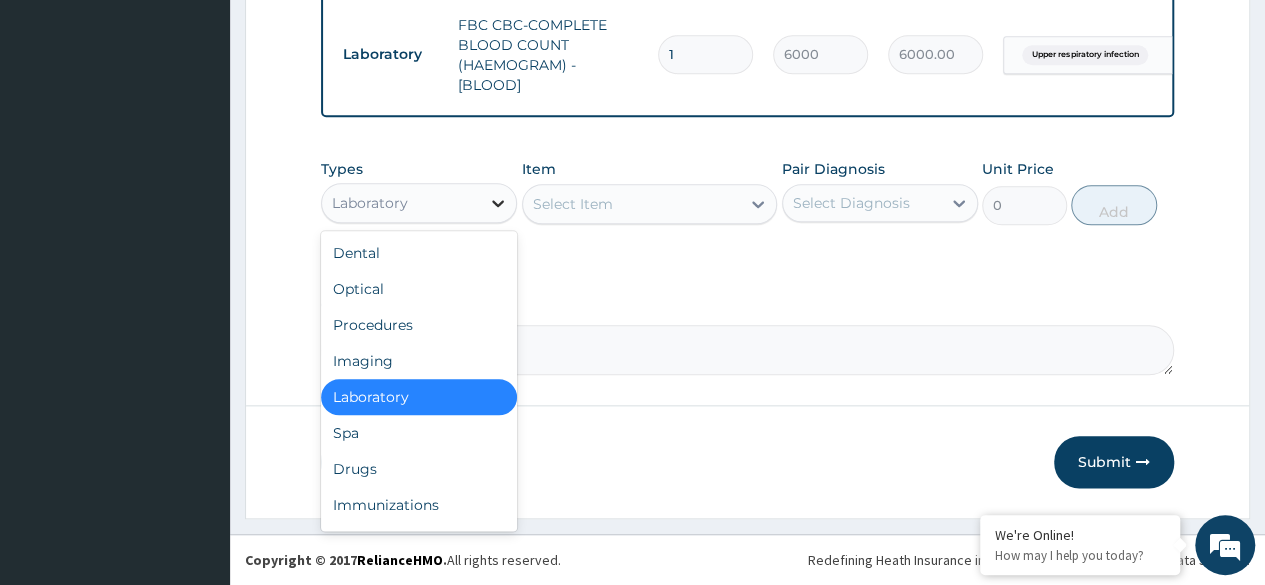 click 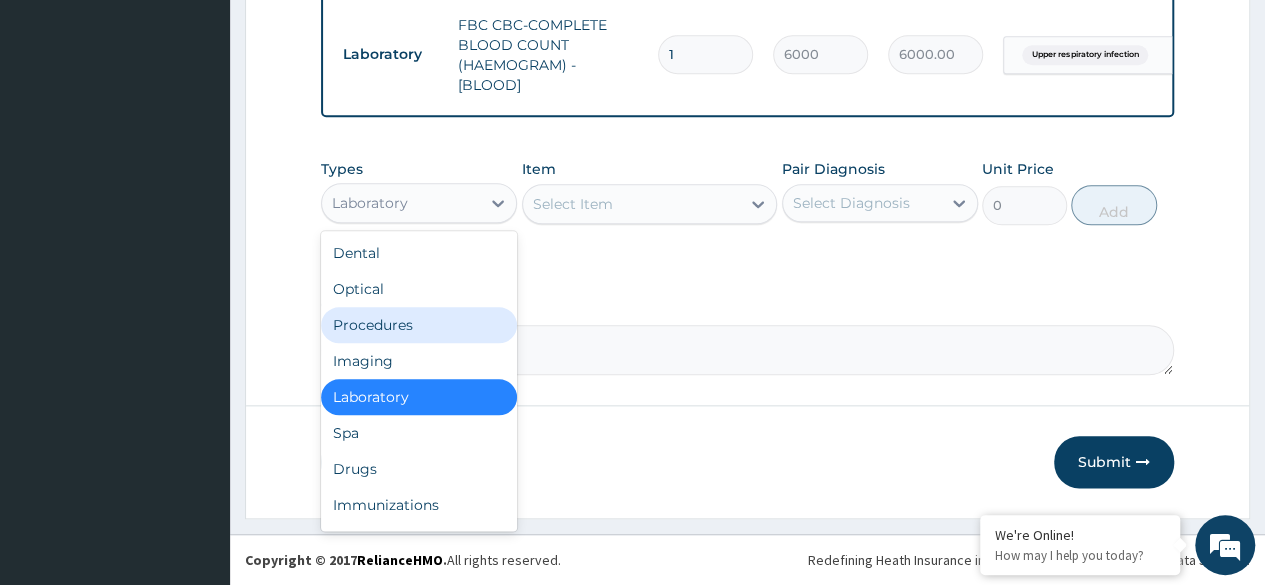 click on "Procedures" at bounding box center (419, 325) 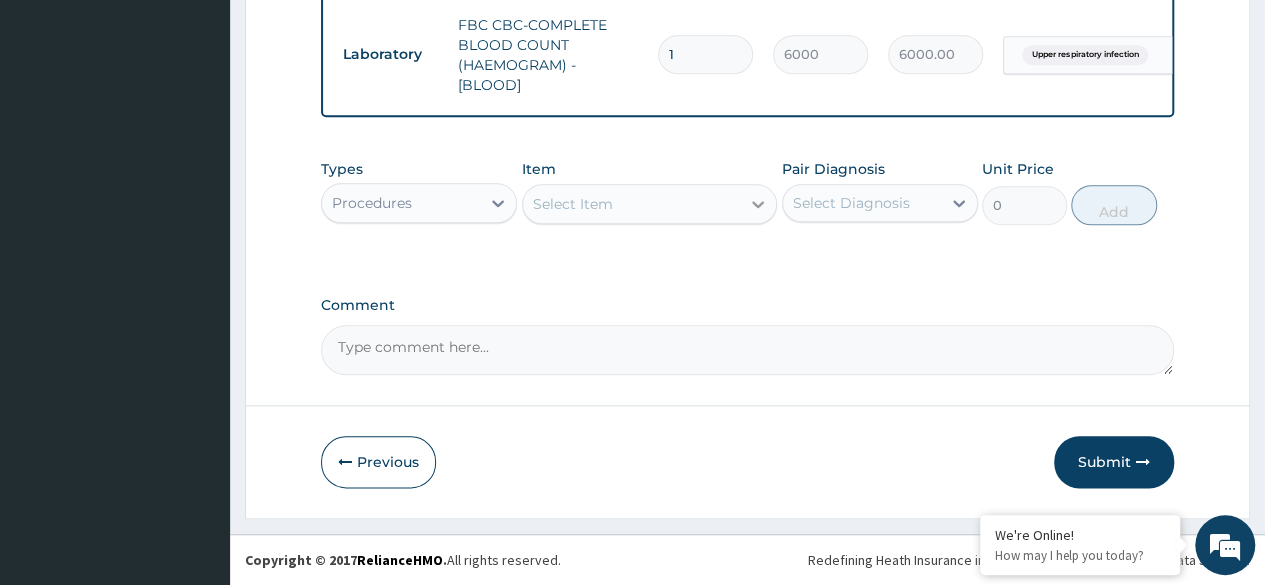 click at bounding box center (758, 204) 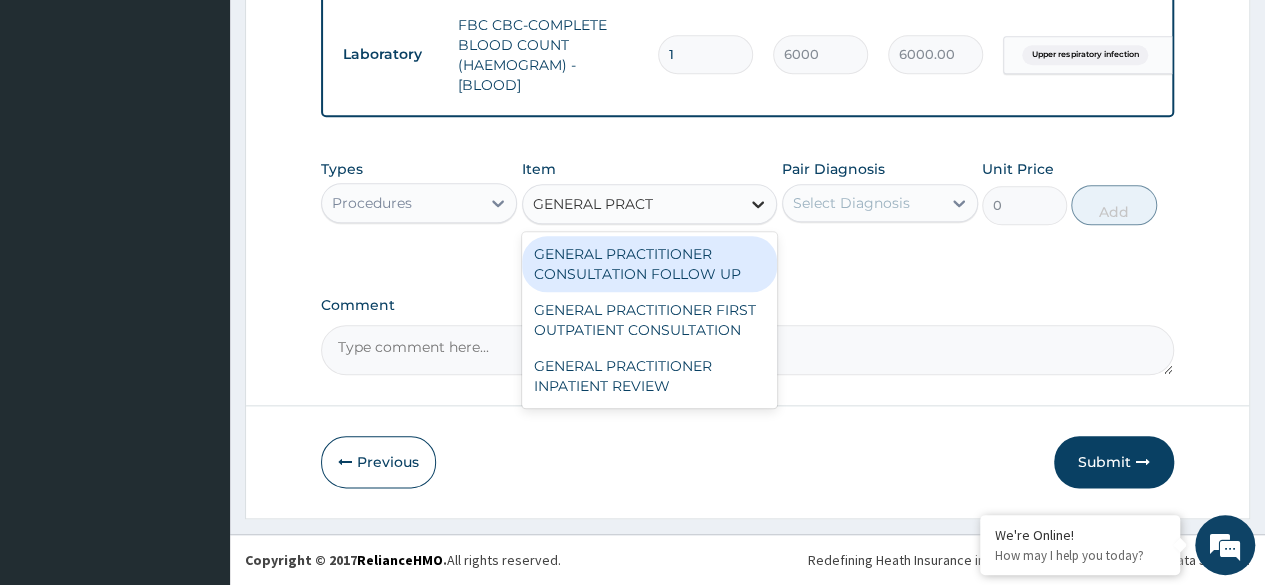 type on "GENERAL PRACTI" 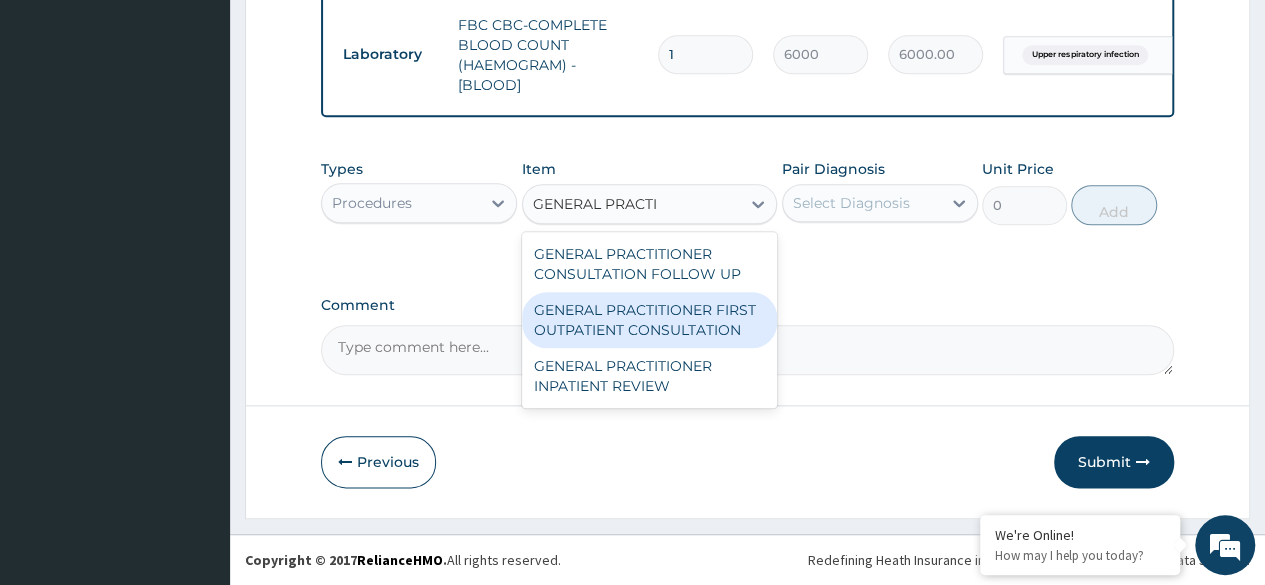 click on "GENERAL PRACTITIONER FIRST OUTPATIENT CONSULTATION" at bounding box center [650, 320] 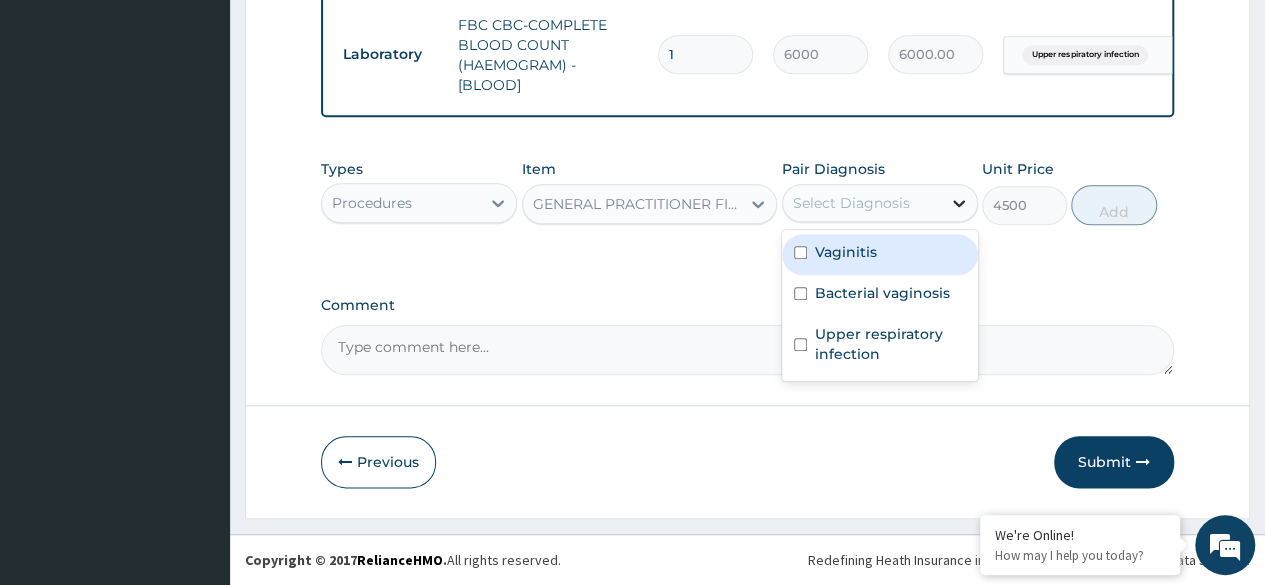 click 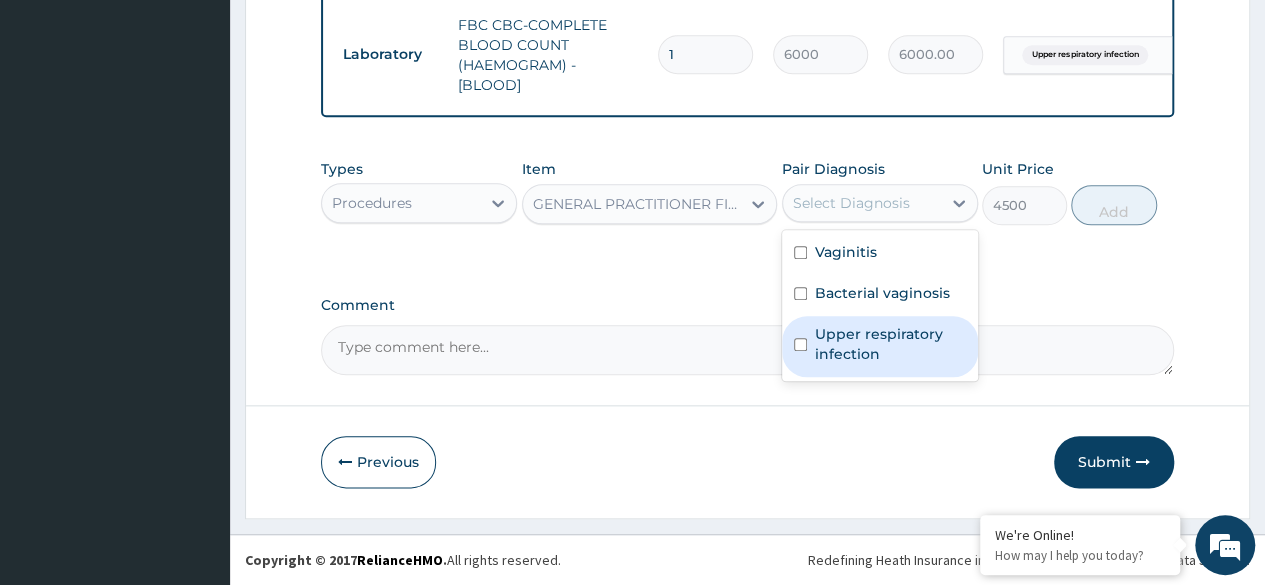 click on "Upper respiratory infection" at bounding box center (890, 344) 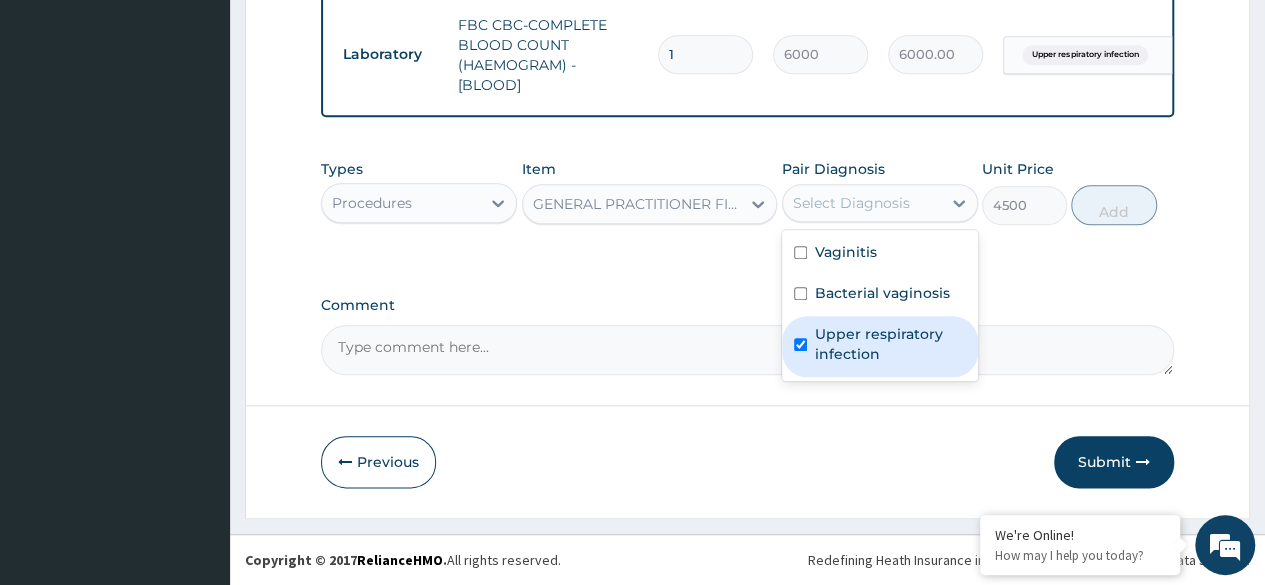 checkbox on "true" 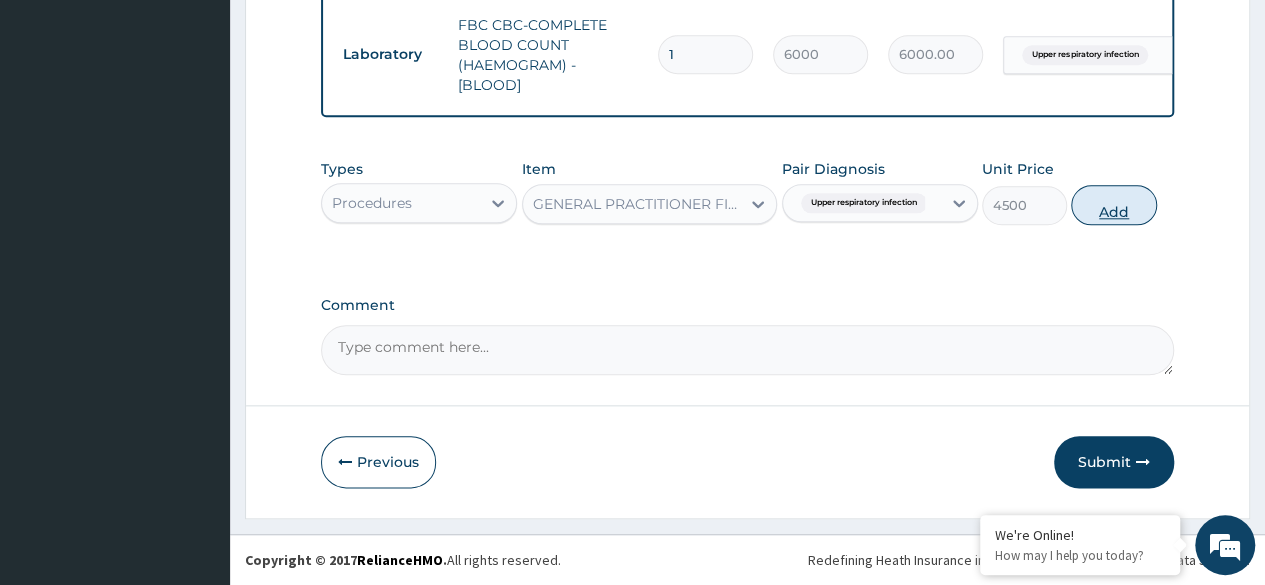 click on "Add" at bounding box center (1113, 205) 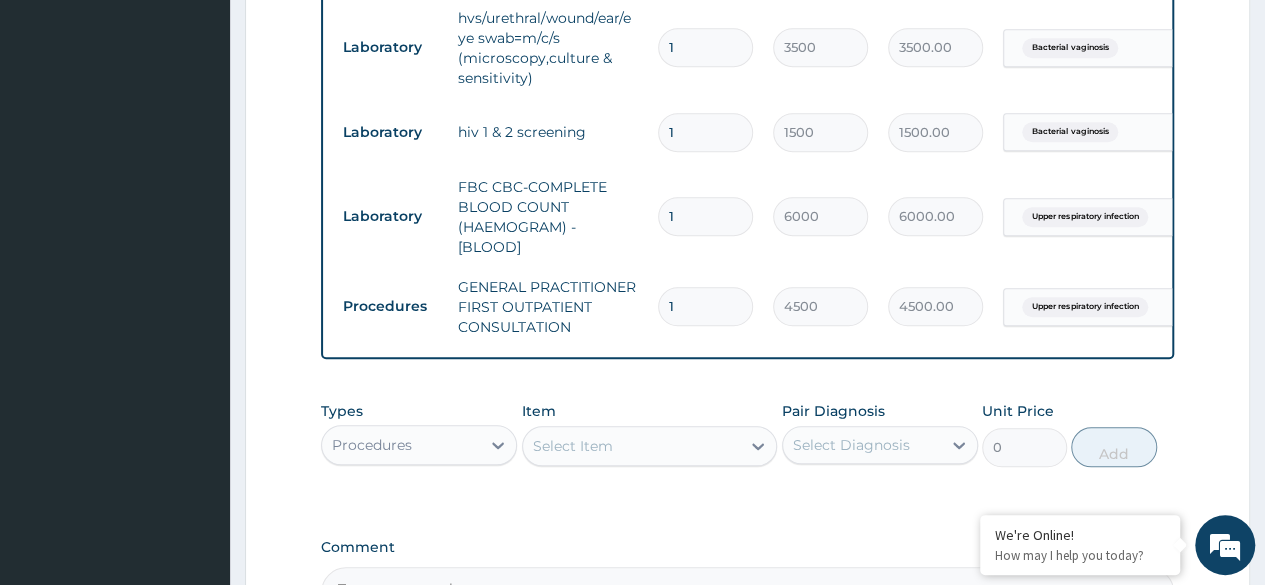 scroll, scrollTop: 1054, scrollLeft: 0, axis: vertical 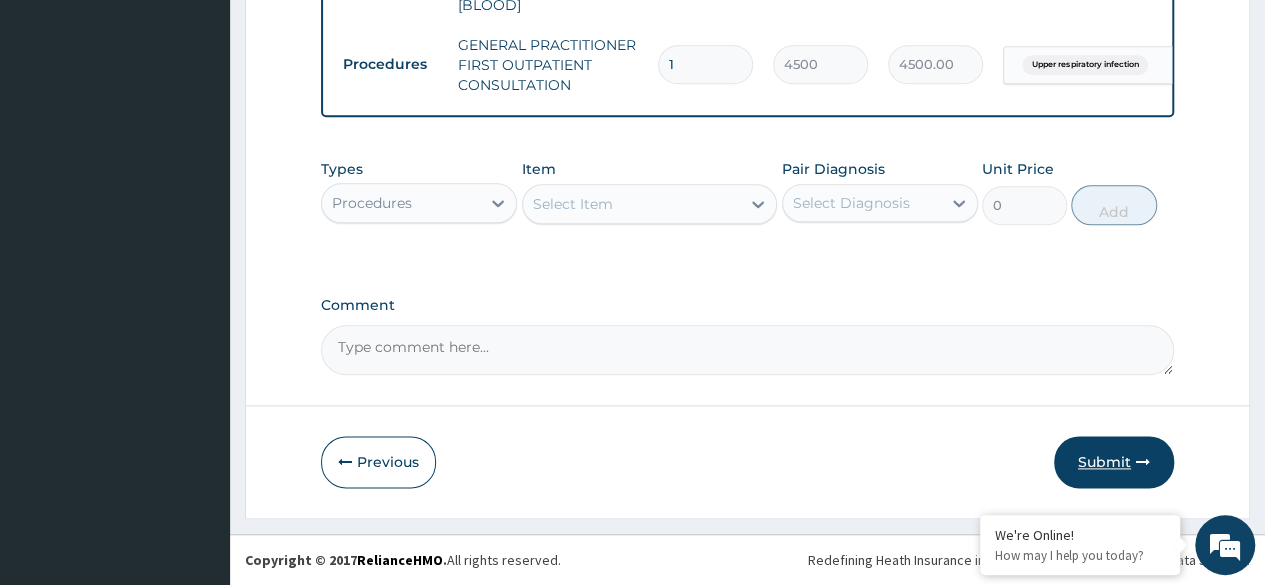 click on "Submit" at bounding box center [1114, 462] 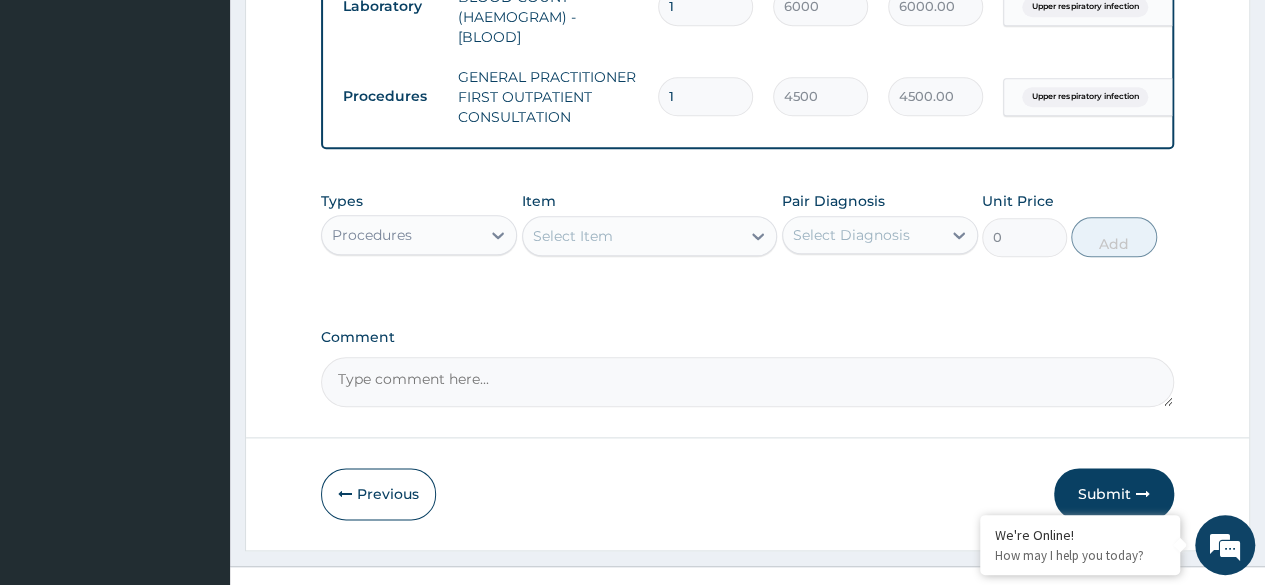 scroll, scrollTop: 1054, scrollLeft: 0, axis: vertical 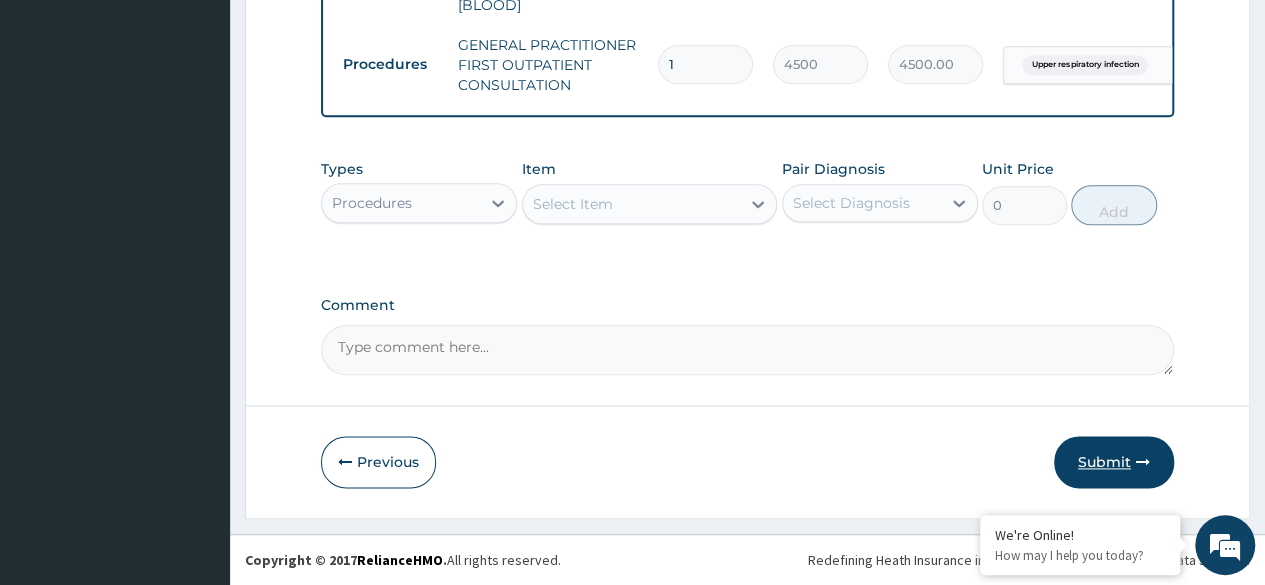 click on "Submit" at bounding box center [1114, 462] 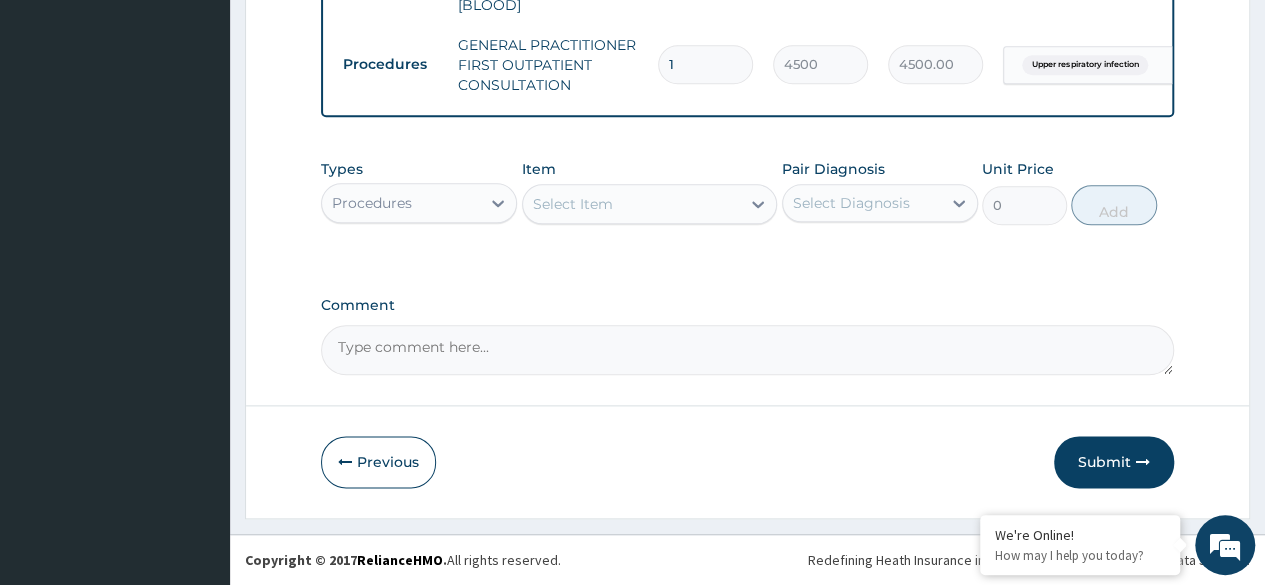 scroll, scrollTop: 1054, scrollLeft: 0, axis: vertical 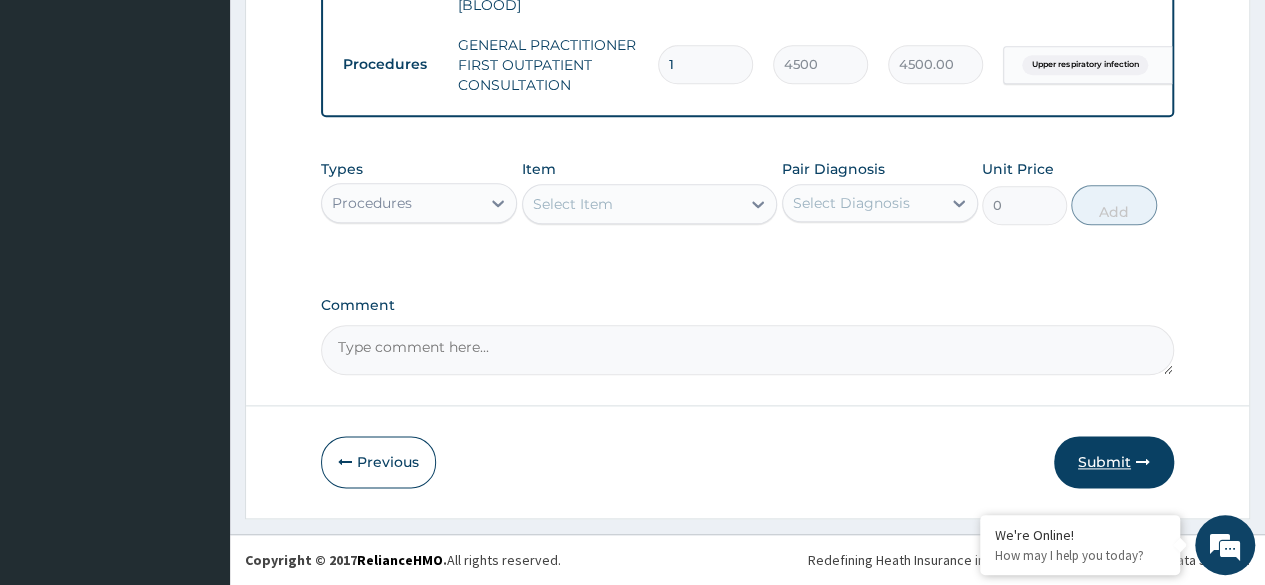 click on "Submit" at bounding box center (1114, 462) 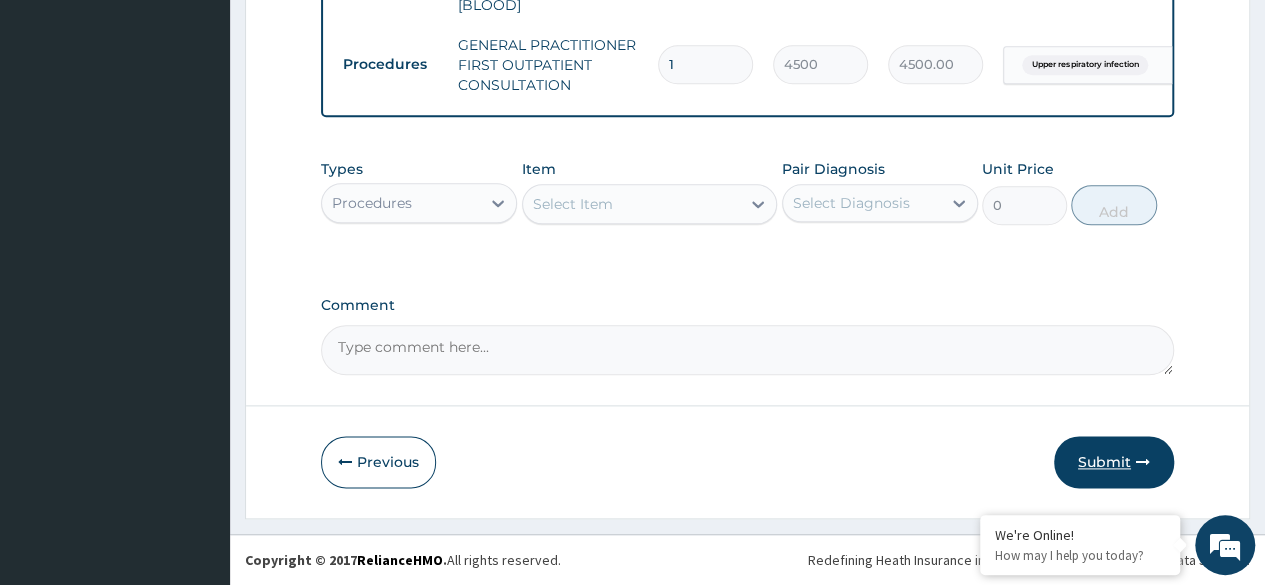 click on "Submit" at bounding box center (1114, 462) 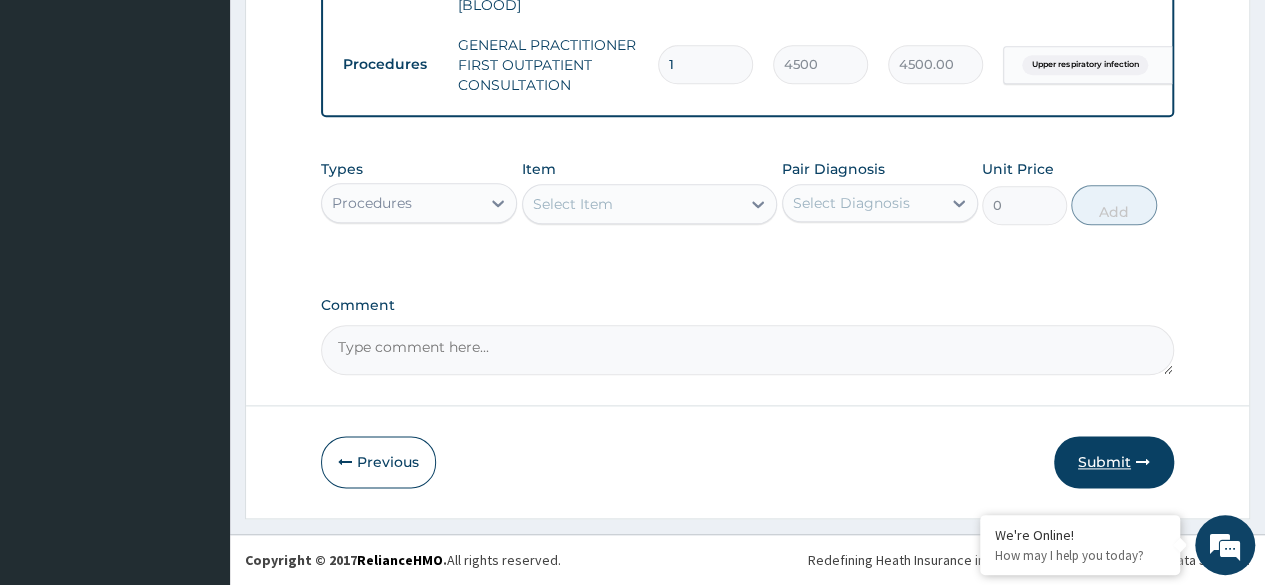 click on "Submit" at bounding box center (1114, 462) 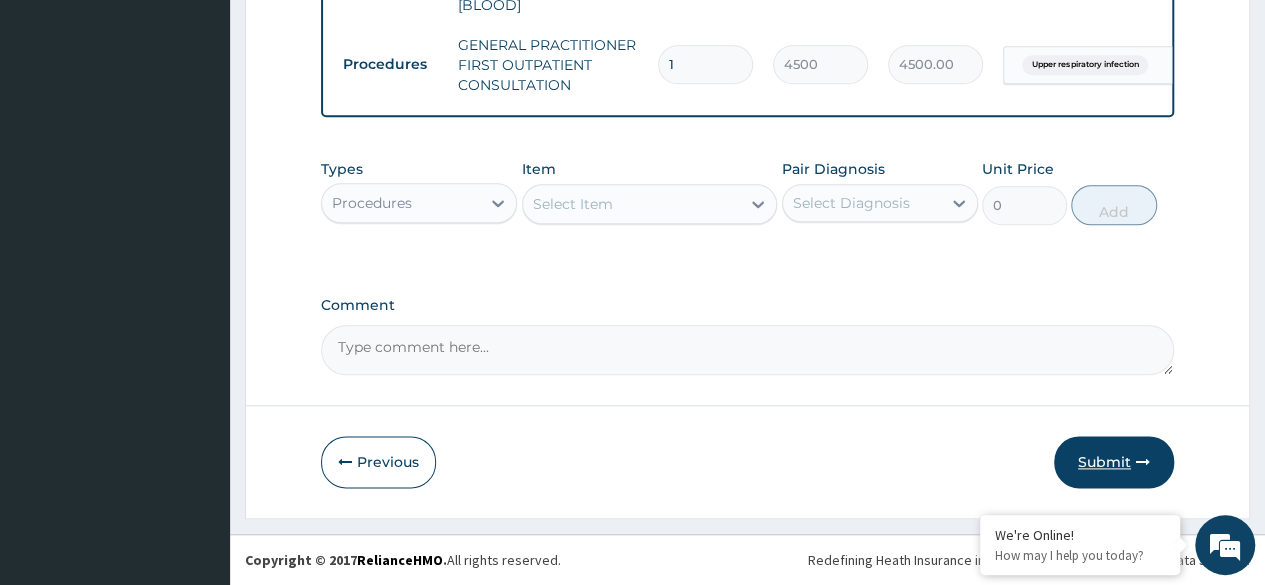 click at bounding box center (1143, 462) 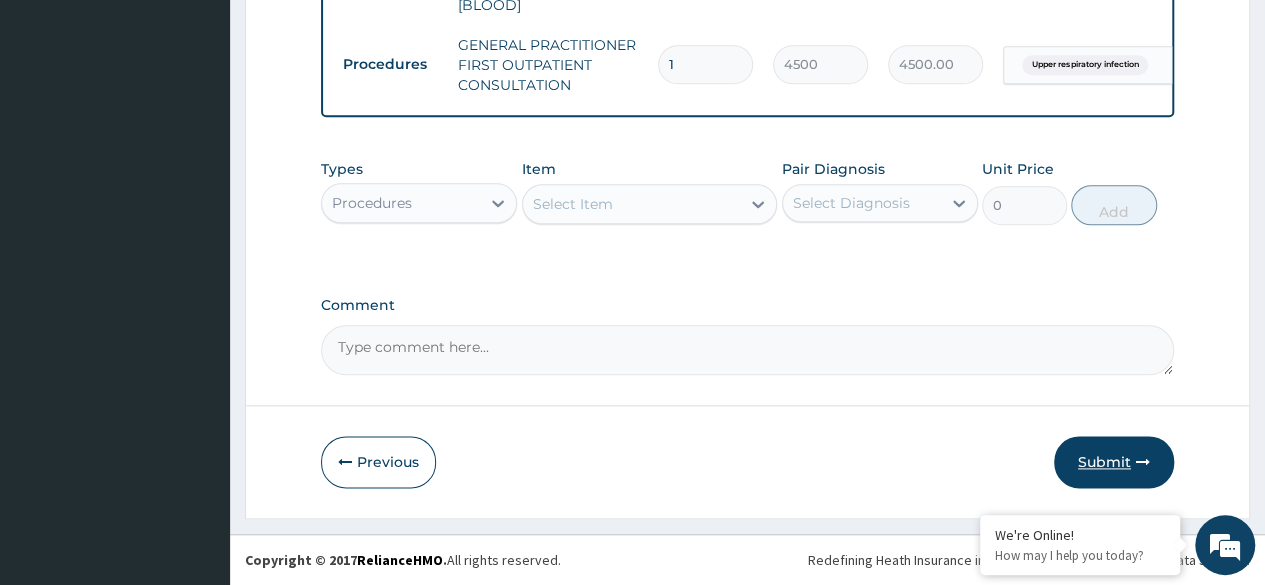 click on "Submit" at bounding box center [1114, 462] 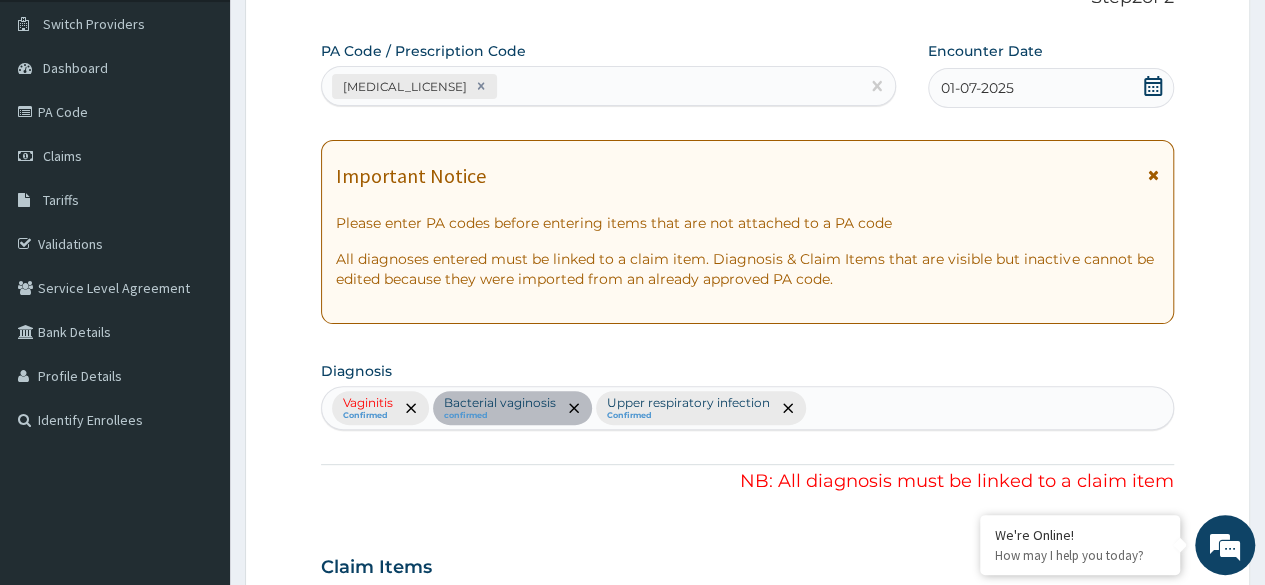 scroll, scrollTop: 400, scrollLeft: 0, axis: vertical 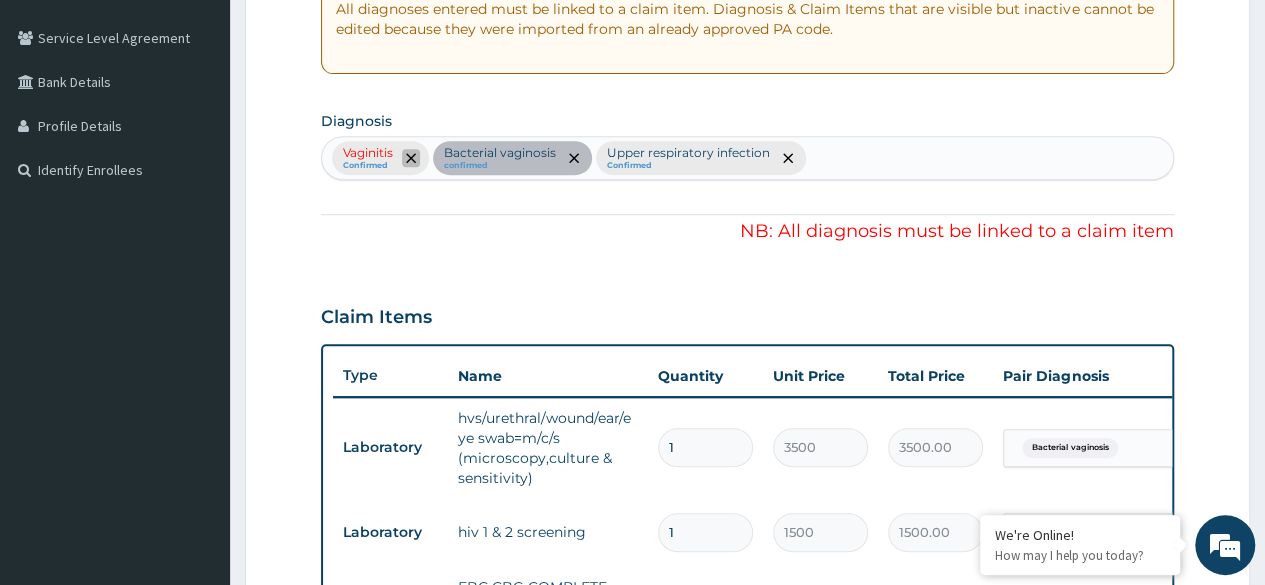 click at bounding box center [411, 158] 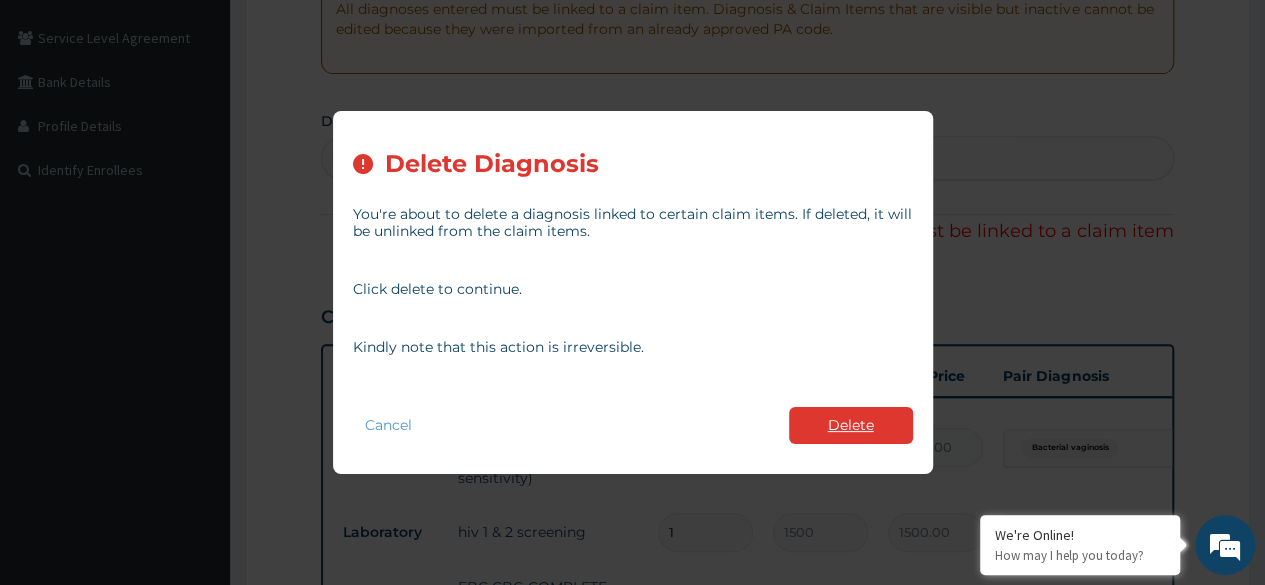 click on "Delete" at bounding box center [851, 425] 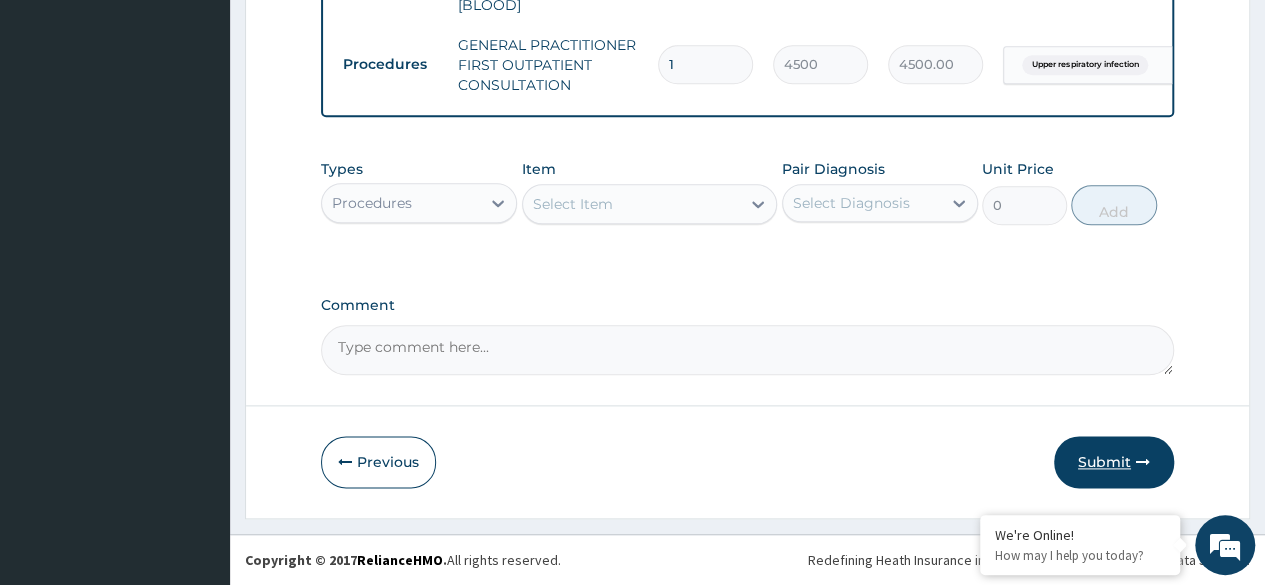 click on "Submit" at bounding box center [1114, 462] 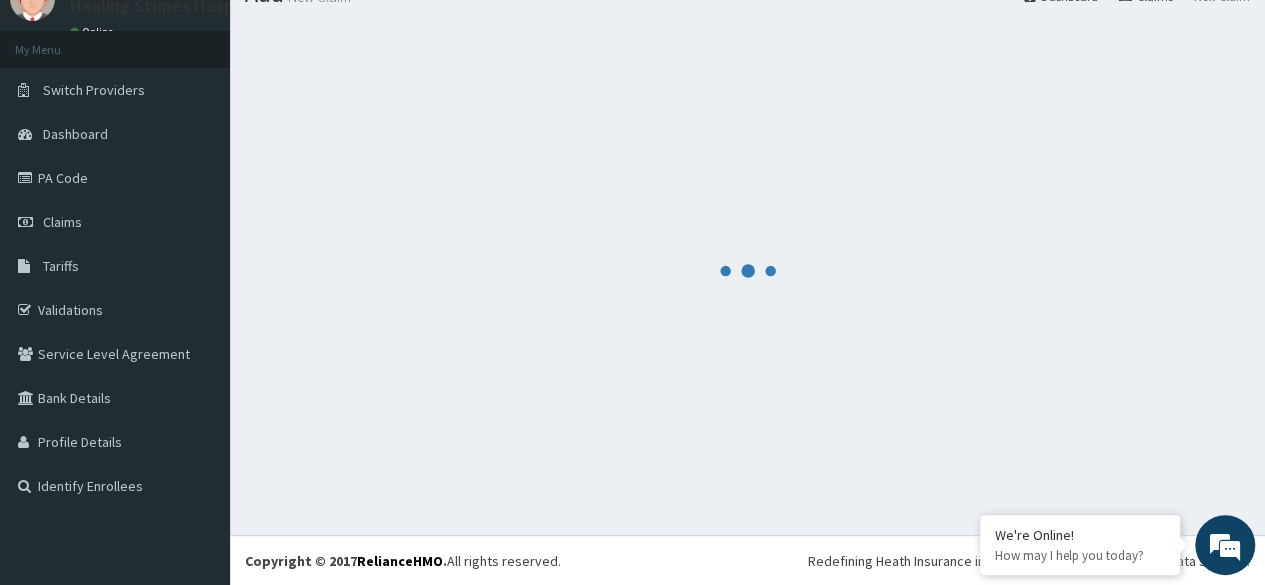 scroll, scrollTop: 1054, scrollLeft: 0, axis: vertical 